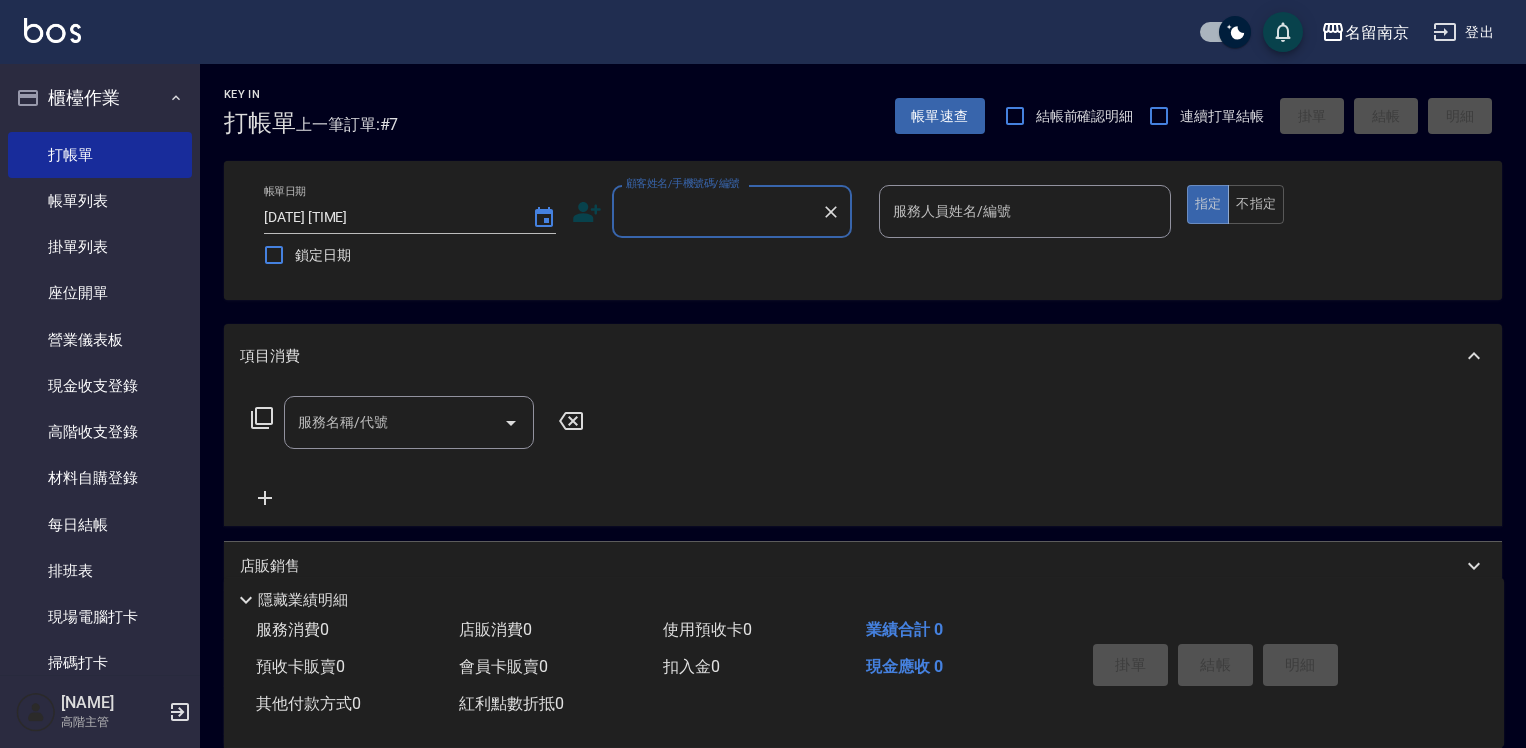 scroll, scrollTop: 0, scrollLeft: 0, axis: both 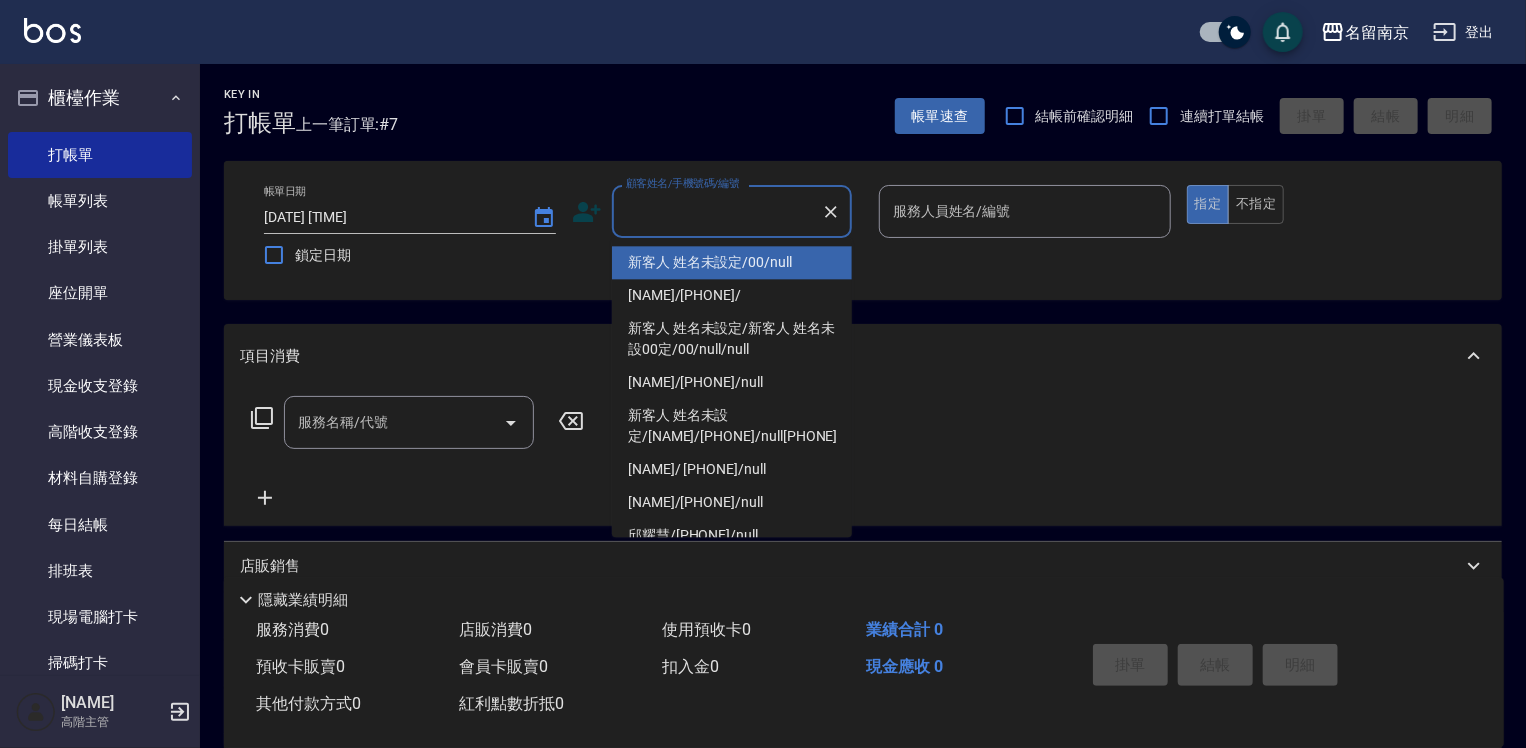click on "顧客姓名/手機號碼/編號" at bounding box center [717, 211] 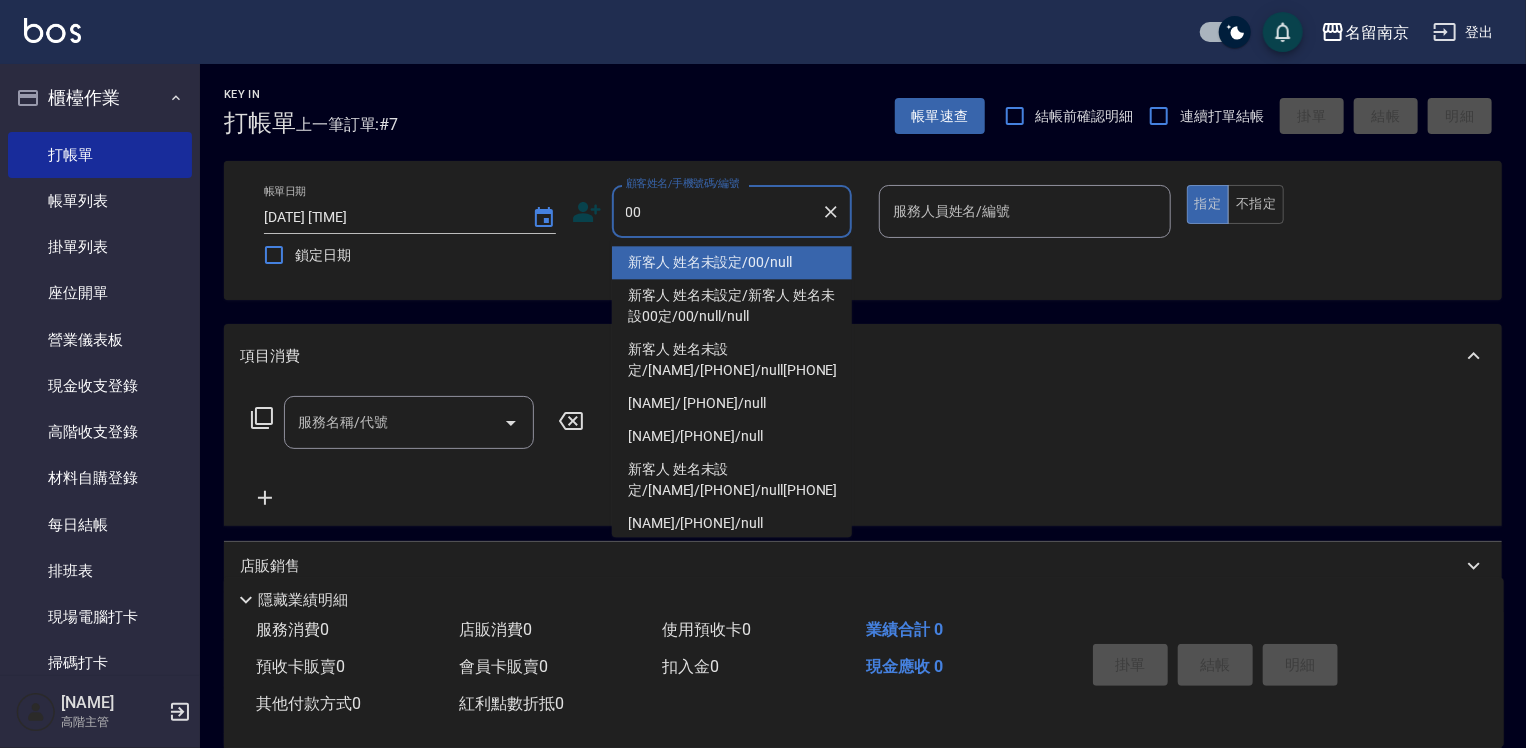 type on "新客人 姓名未設定/00/null" 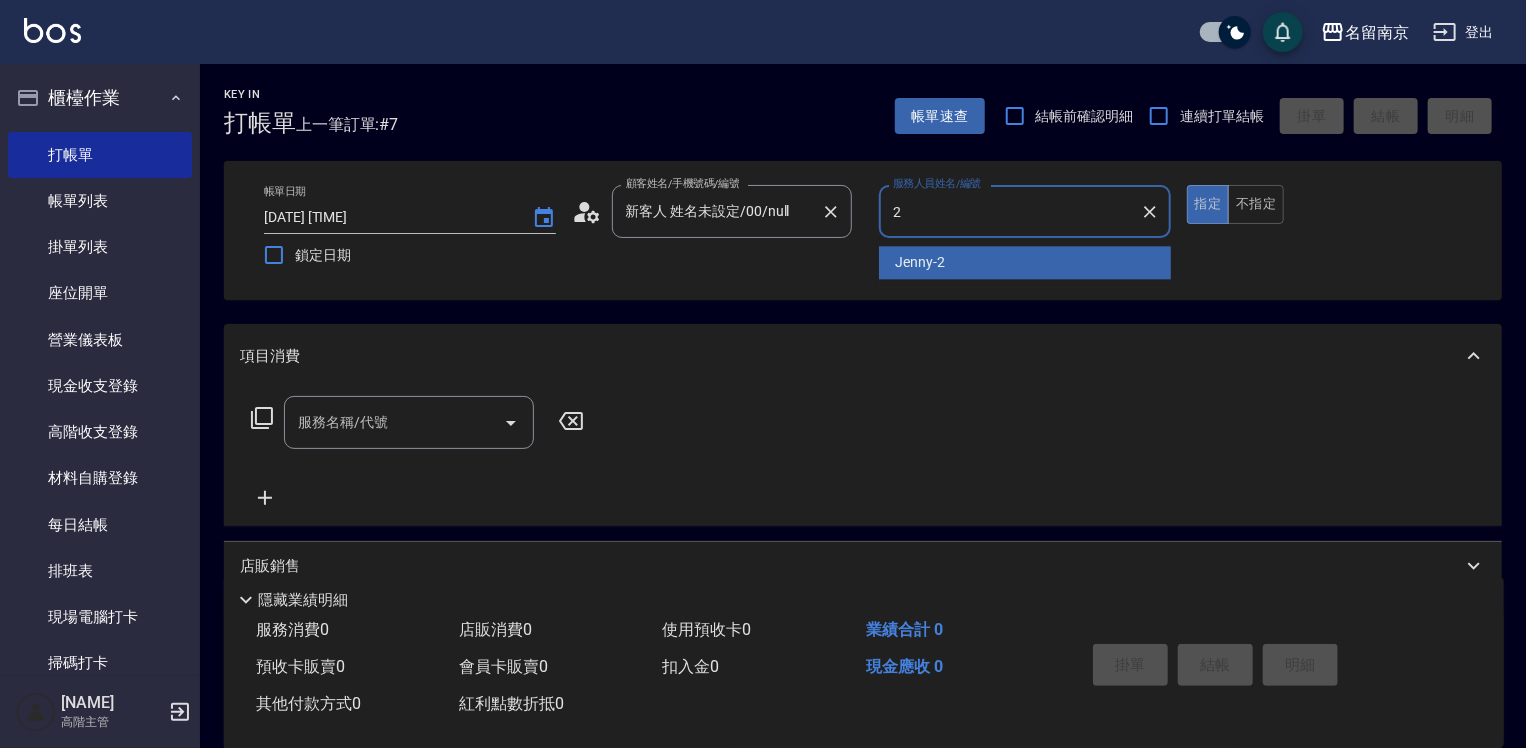 type on "[NAME]-[NUMBER]" 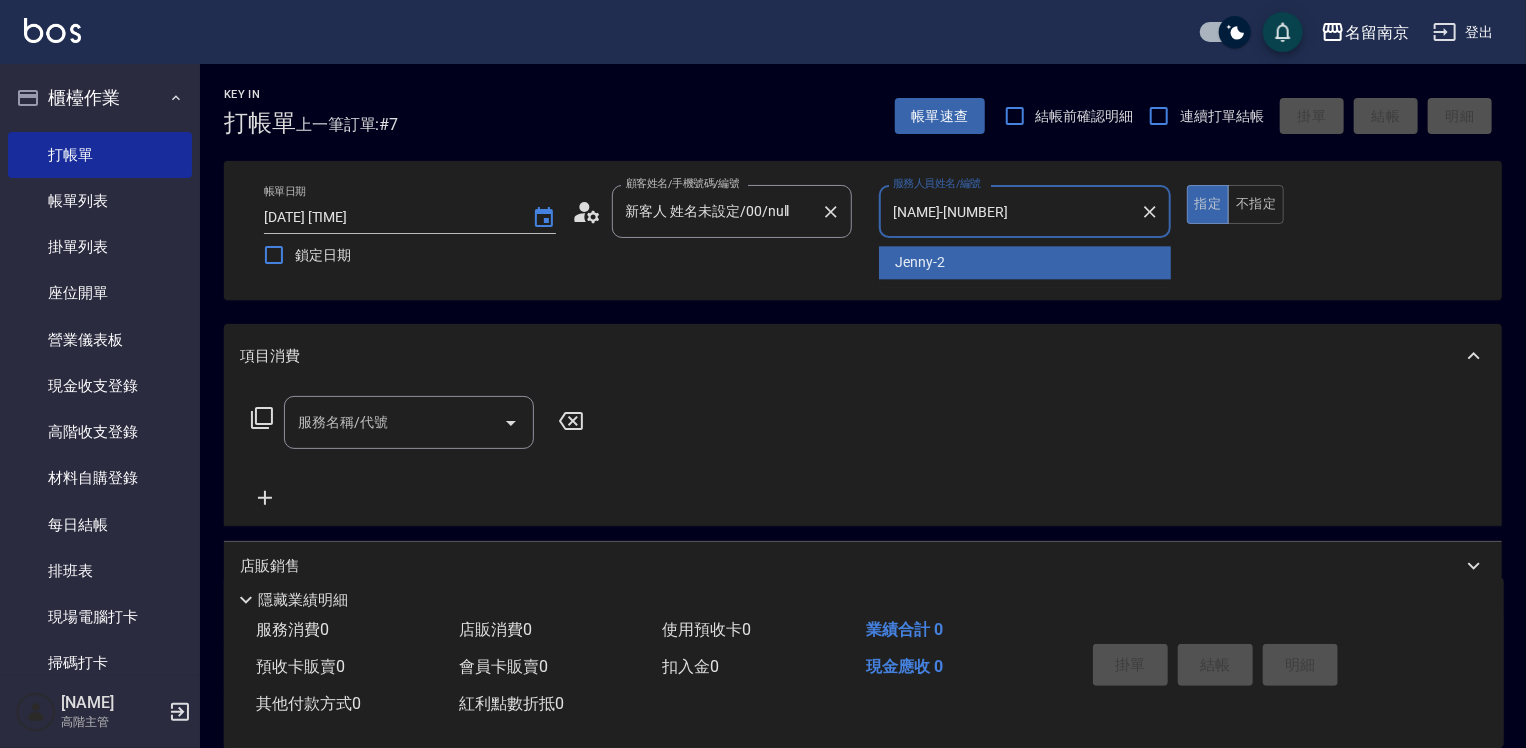 type on "true" 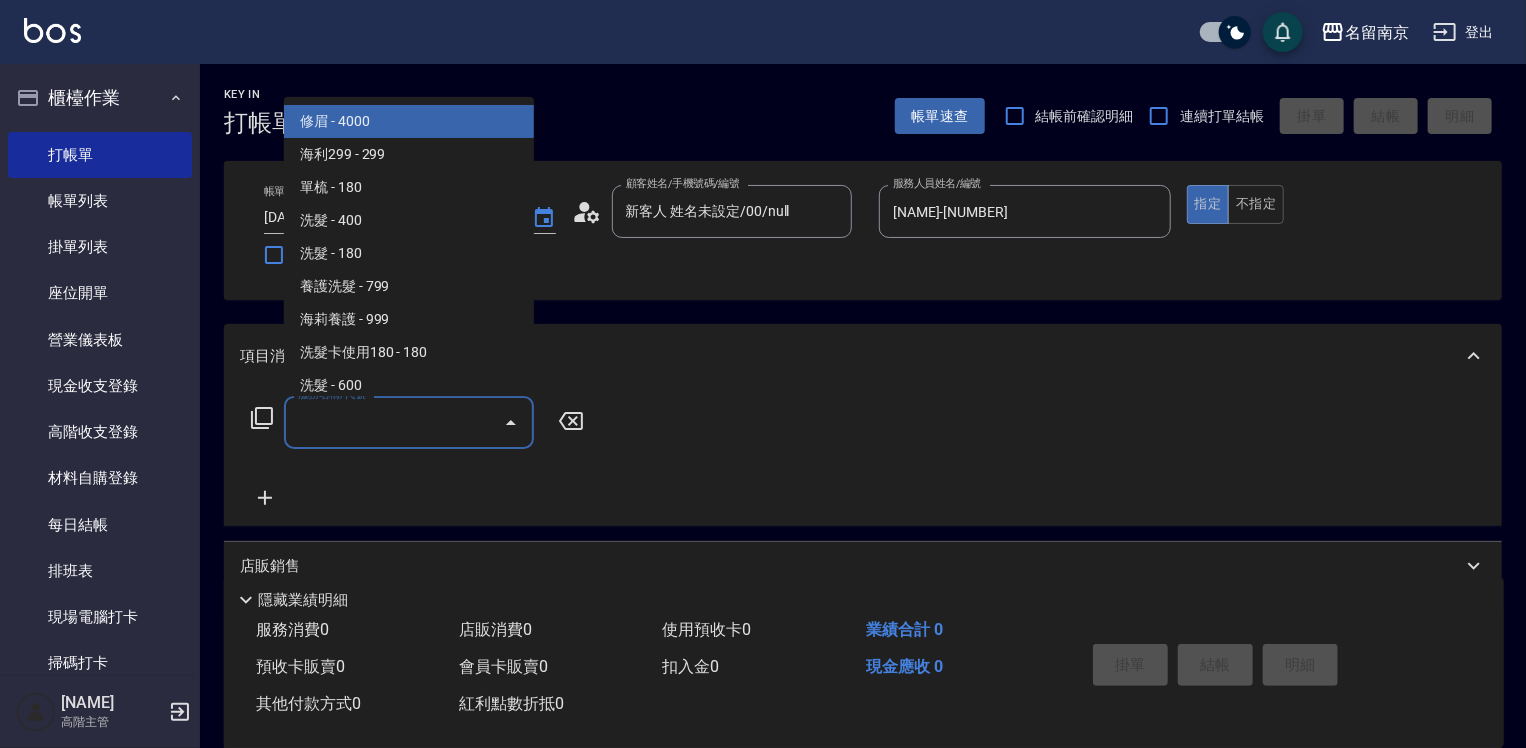 click on "服務名稱/代號" at bounding box center [394, 422] 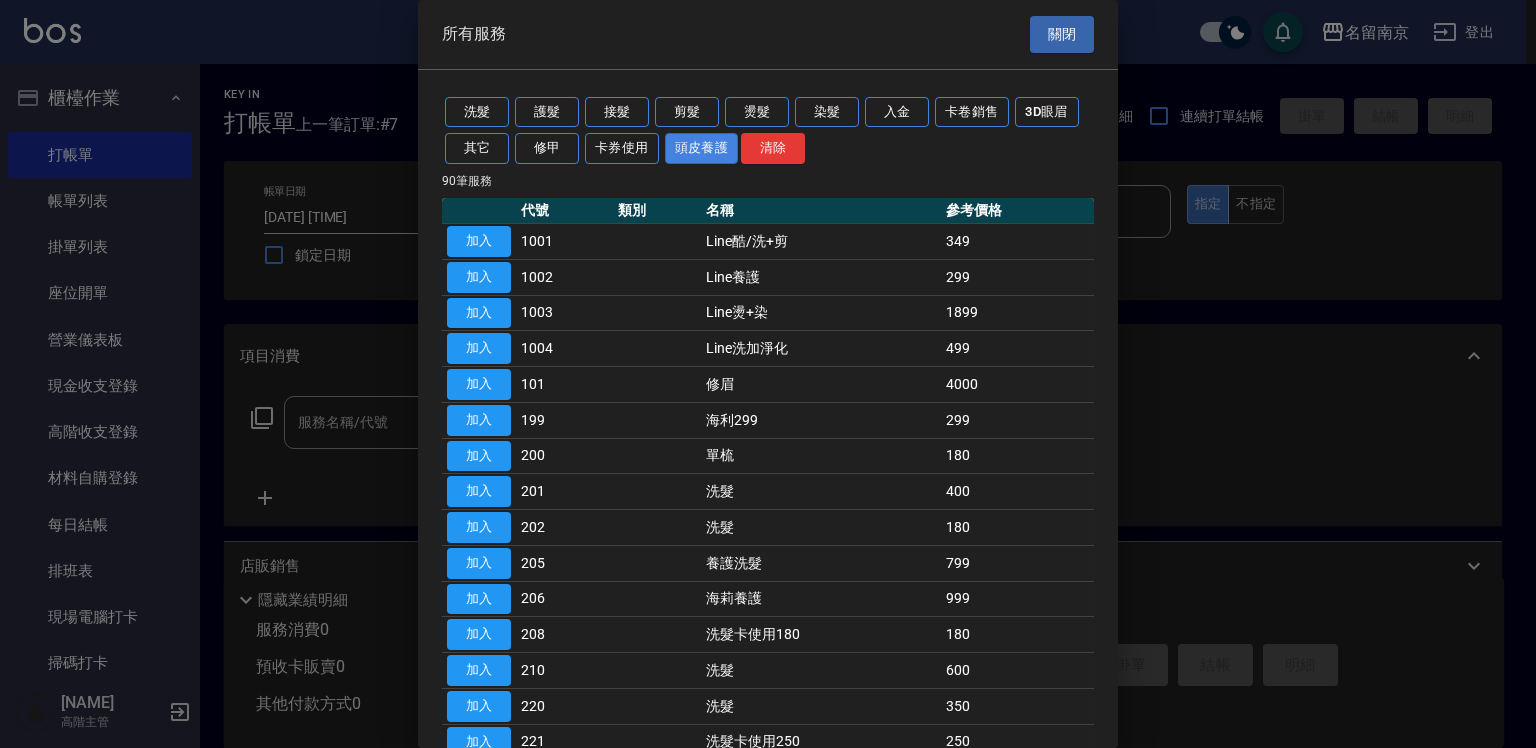 click on "頭皮養護" at bounding box center (702, 148) 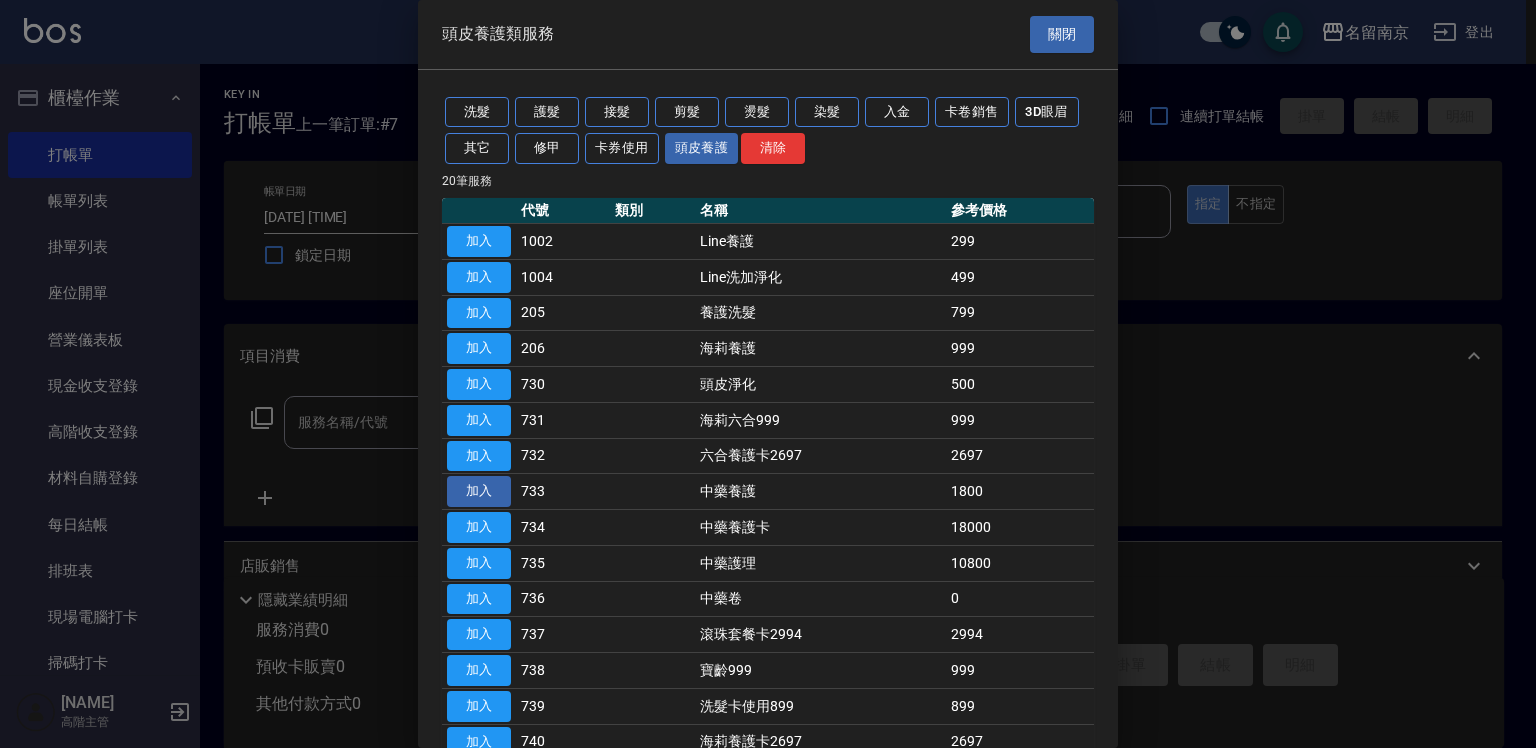 click on "加入" at bounding box center (479, 491) 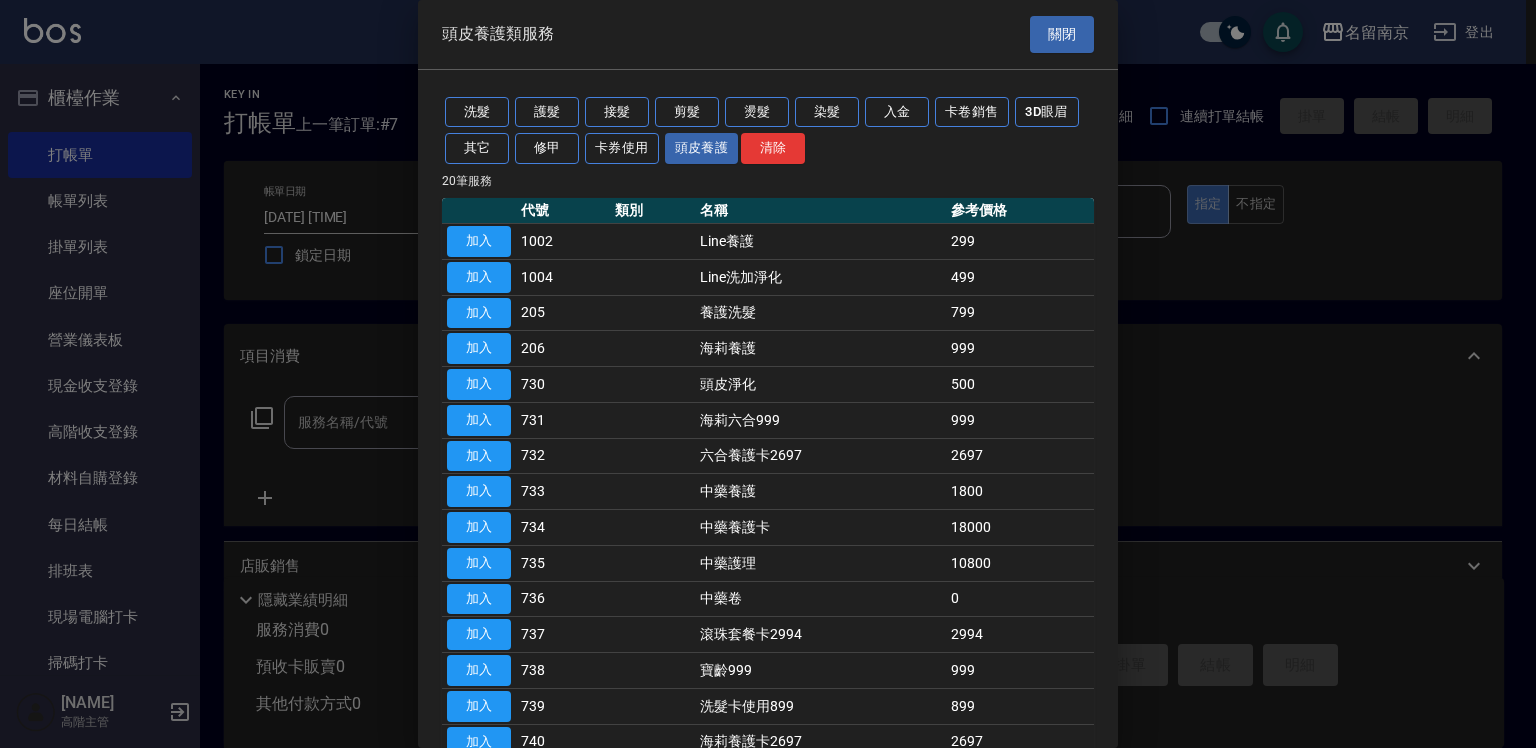 type on "中藥養護(733)" 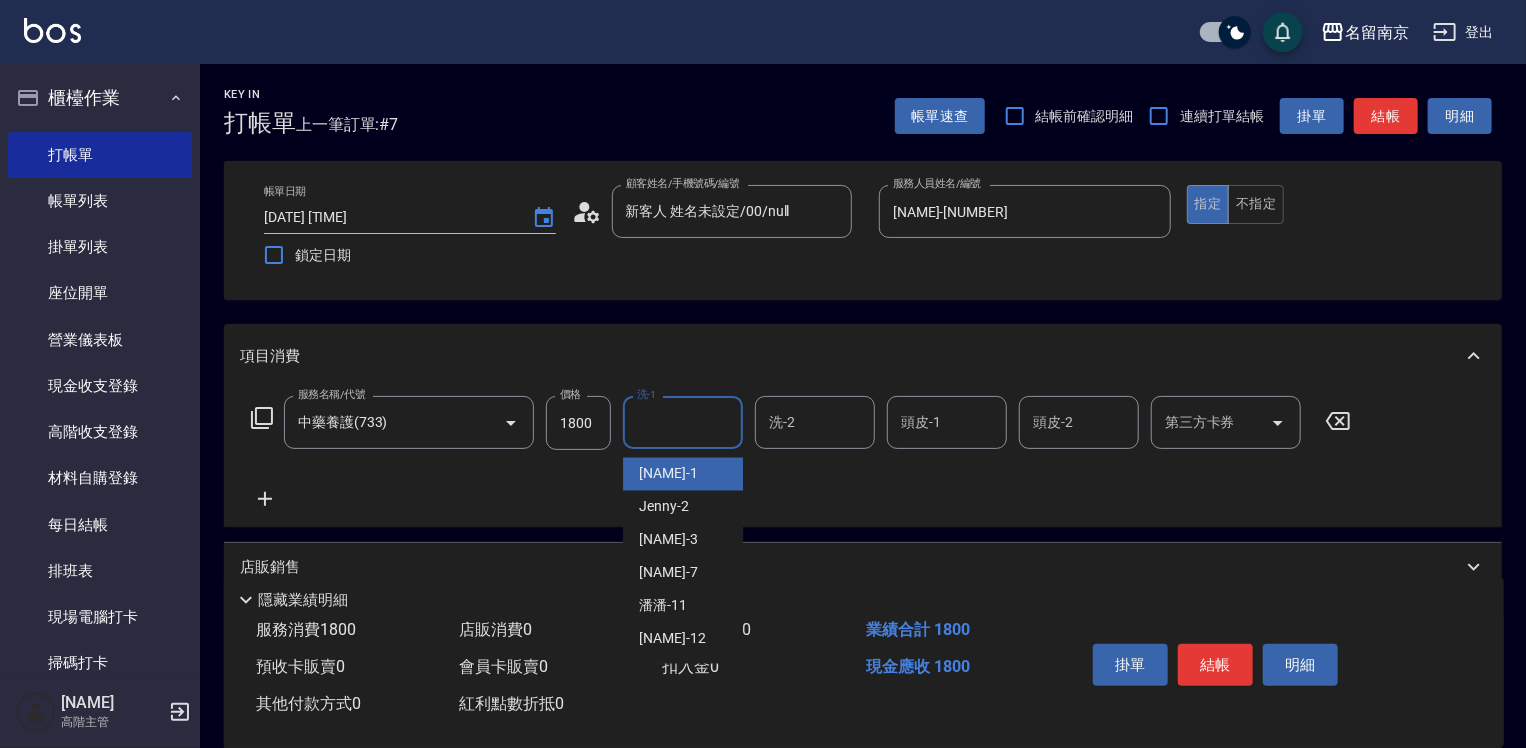 click on "洗-1" at bounding box center [683, 422] 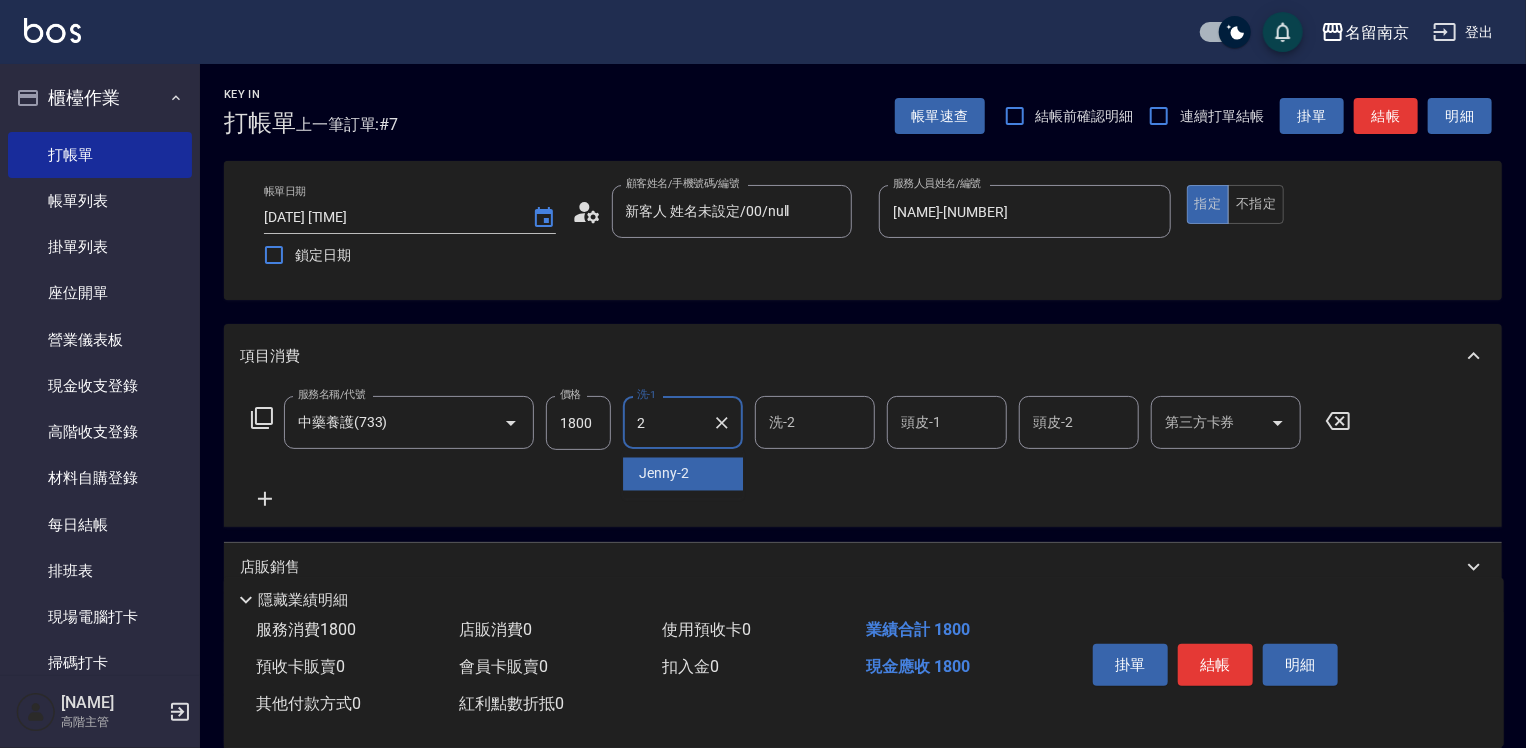 type on "[NAME]-[NUMBER]" 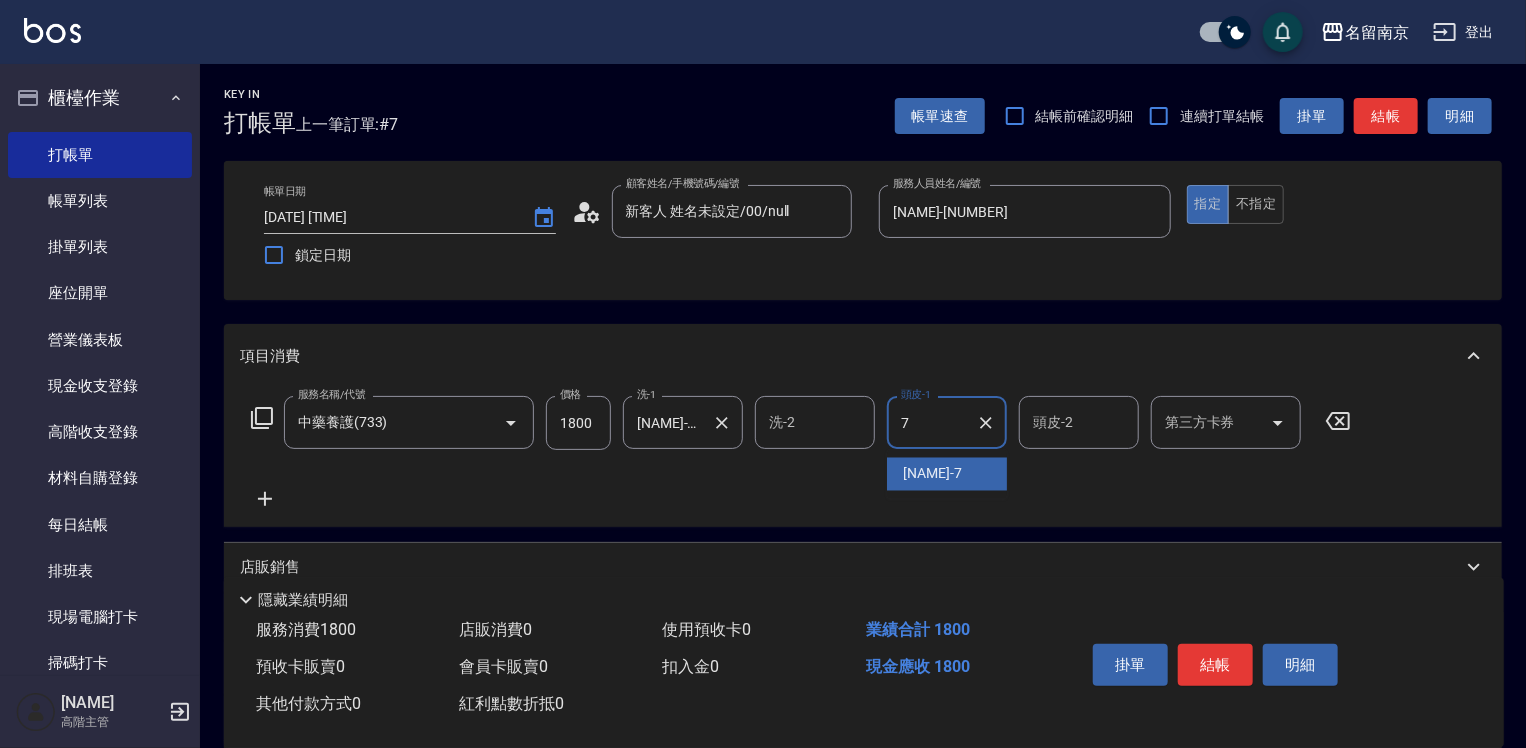 type on "[NAME]-[NUMBER]" 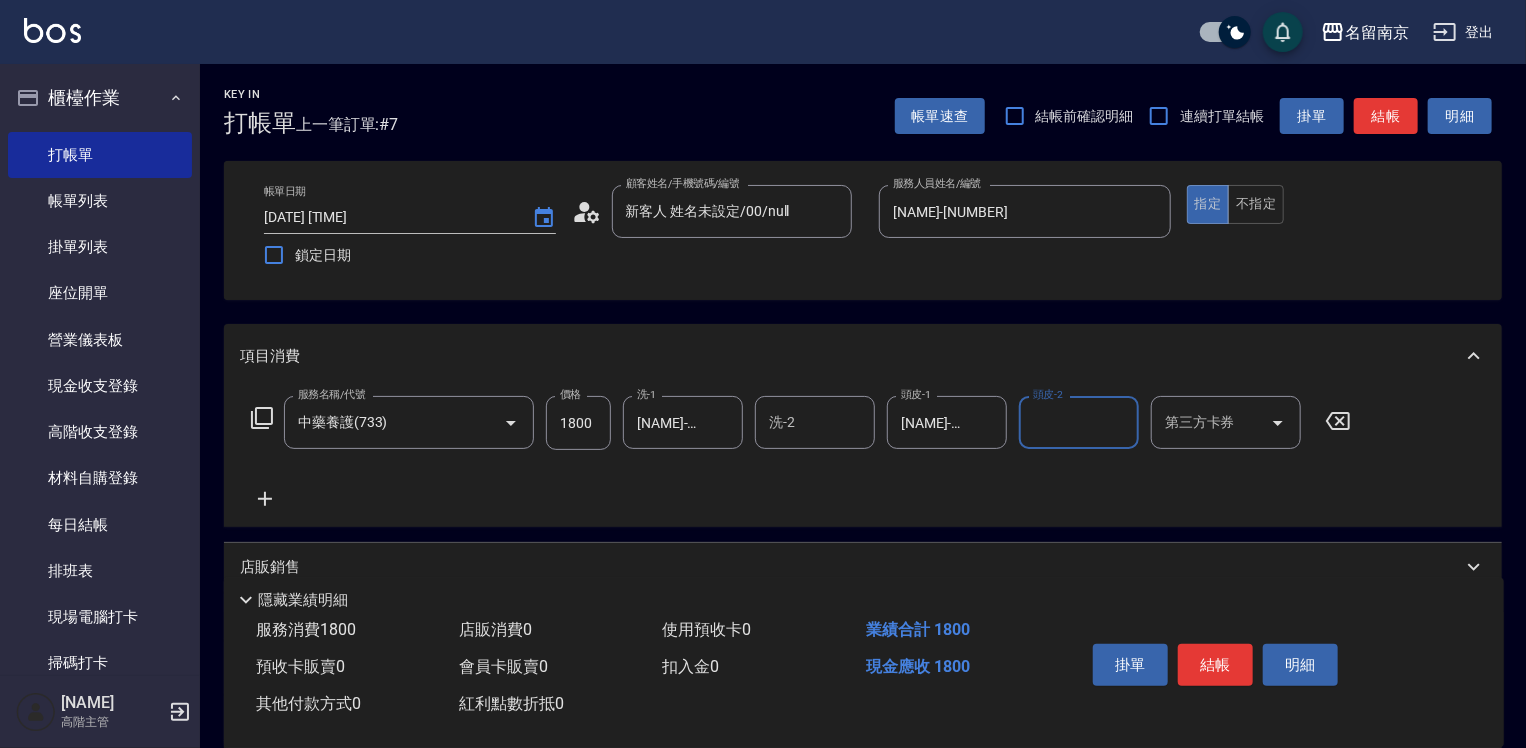 scroll, scrollTop: 231, scrollLeft: 0, axis: vertical 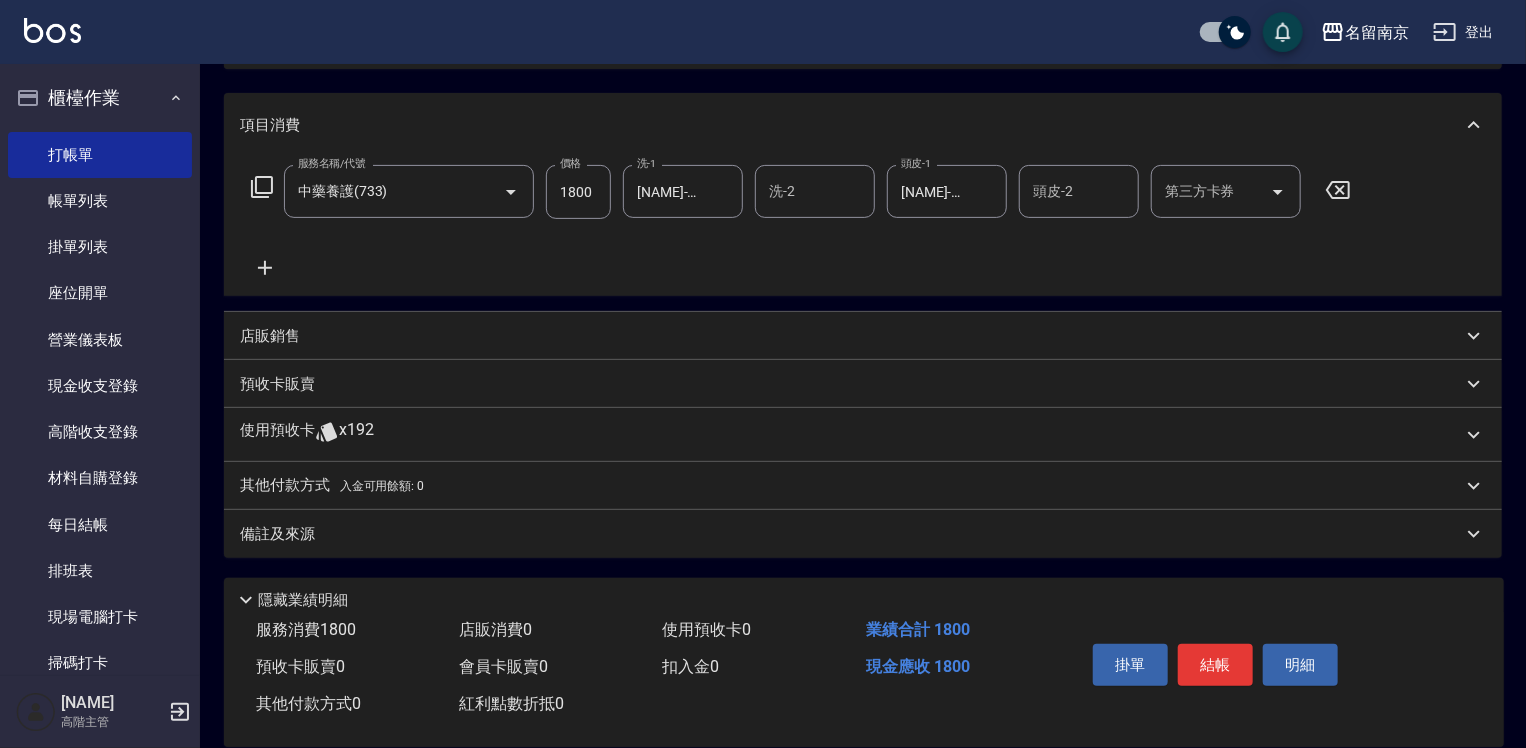 click on "店販銷售" at bounding box center [270, 336] 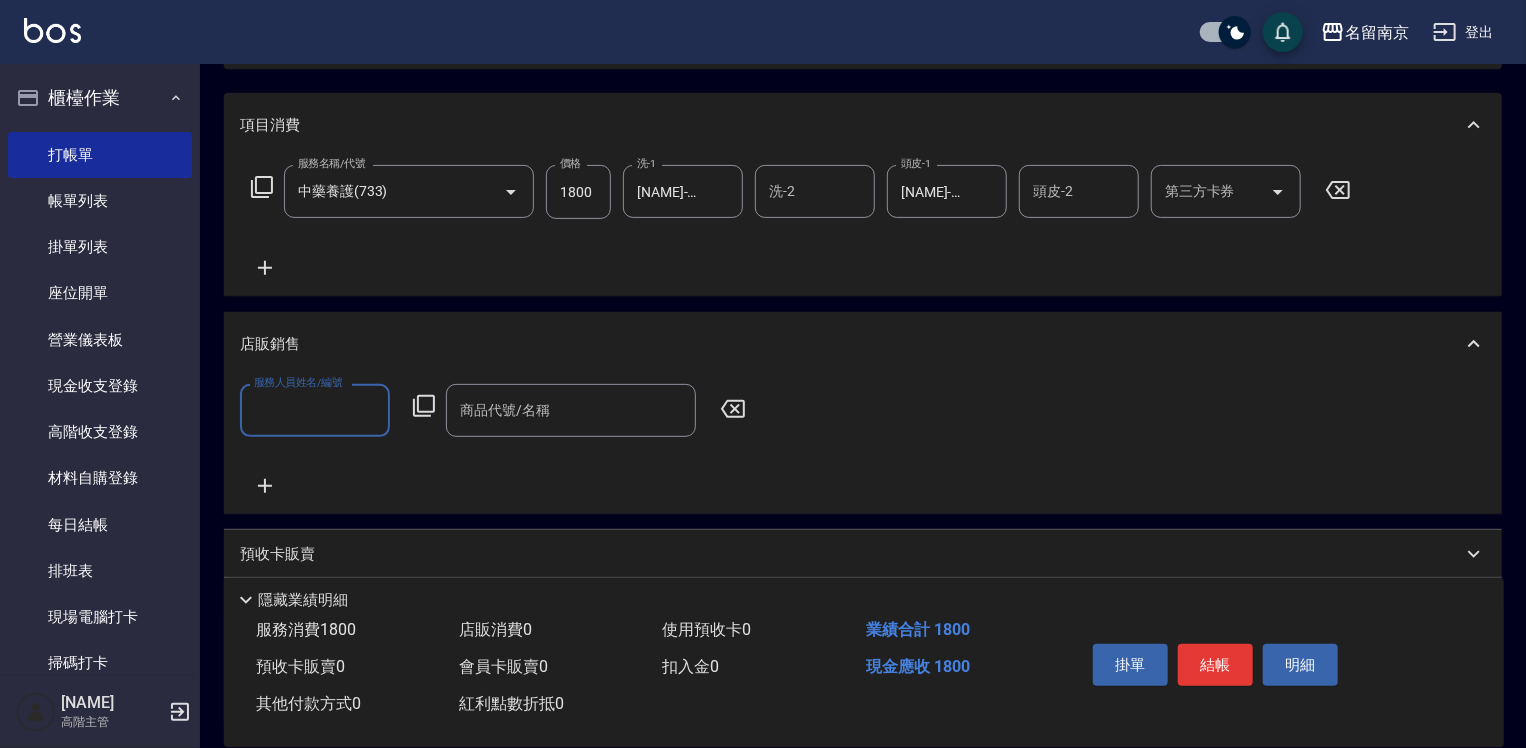 scroll, scrollTop: 0, scrollLeft: 0, axis: both 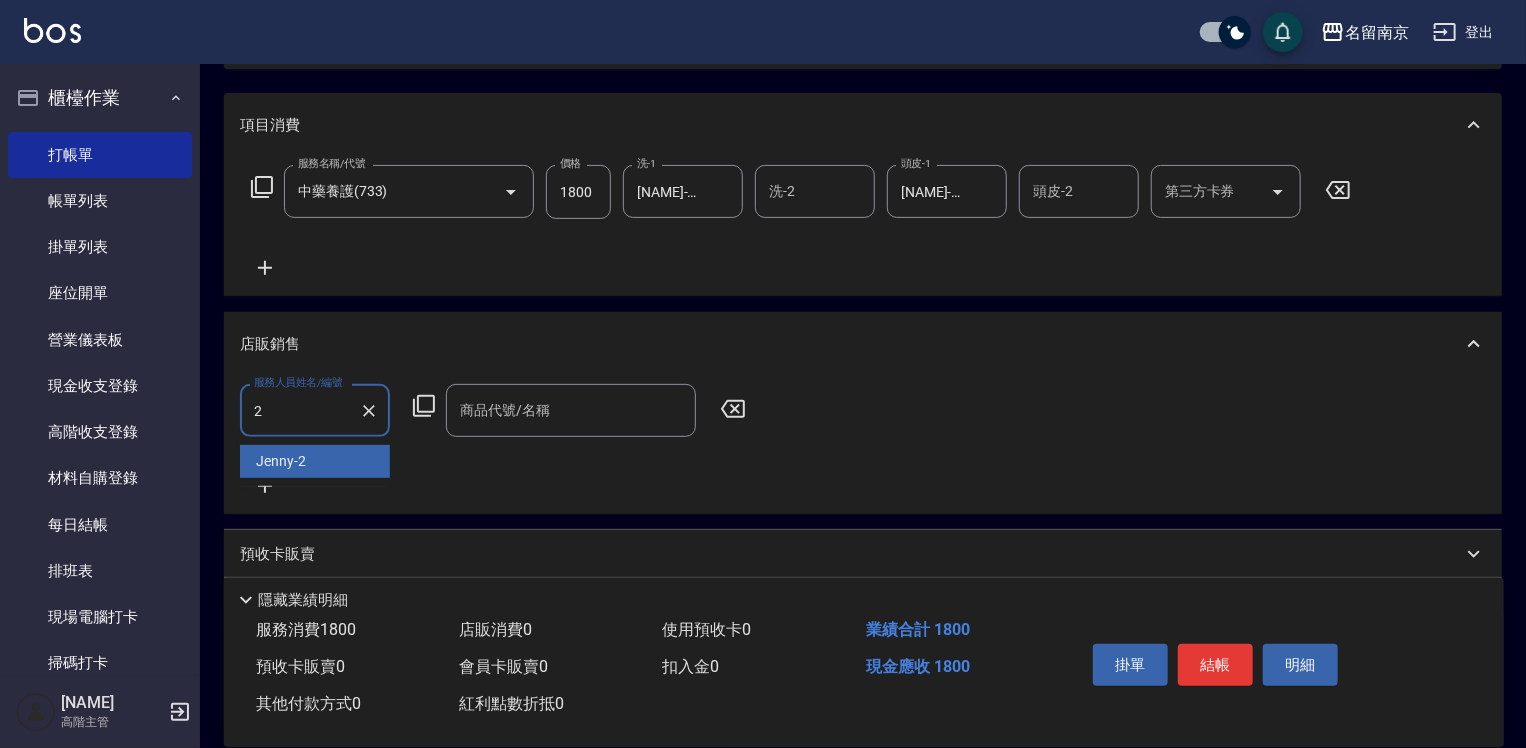 type on "[NAME]-[NUMBER]" 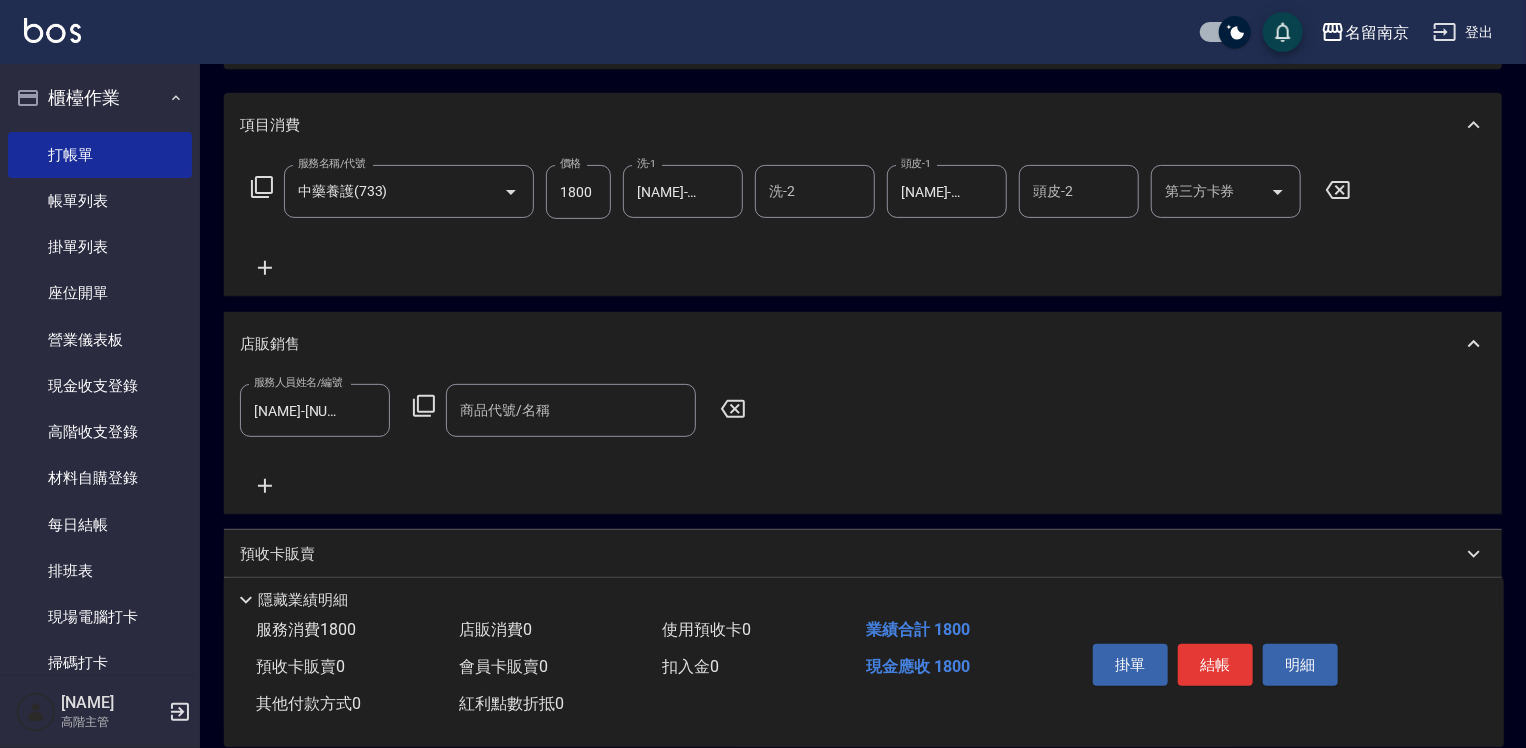 click 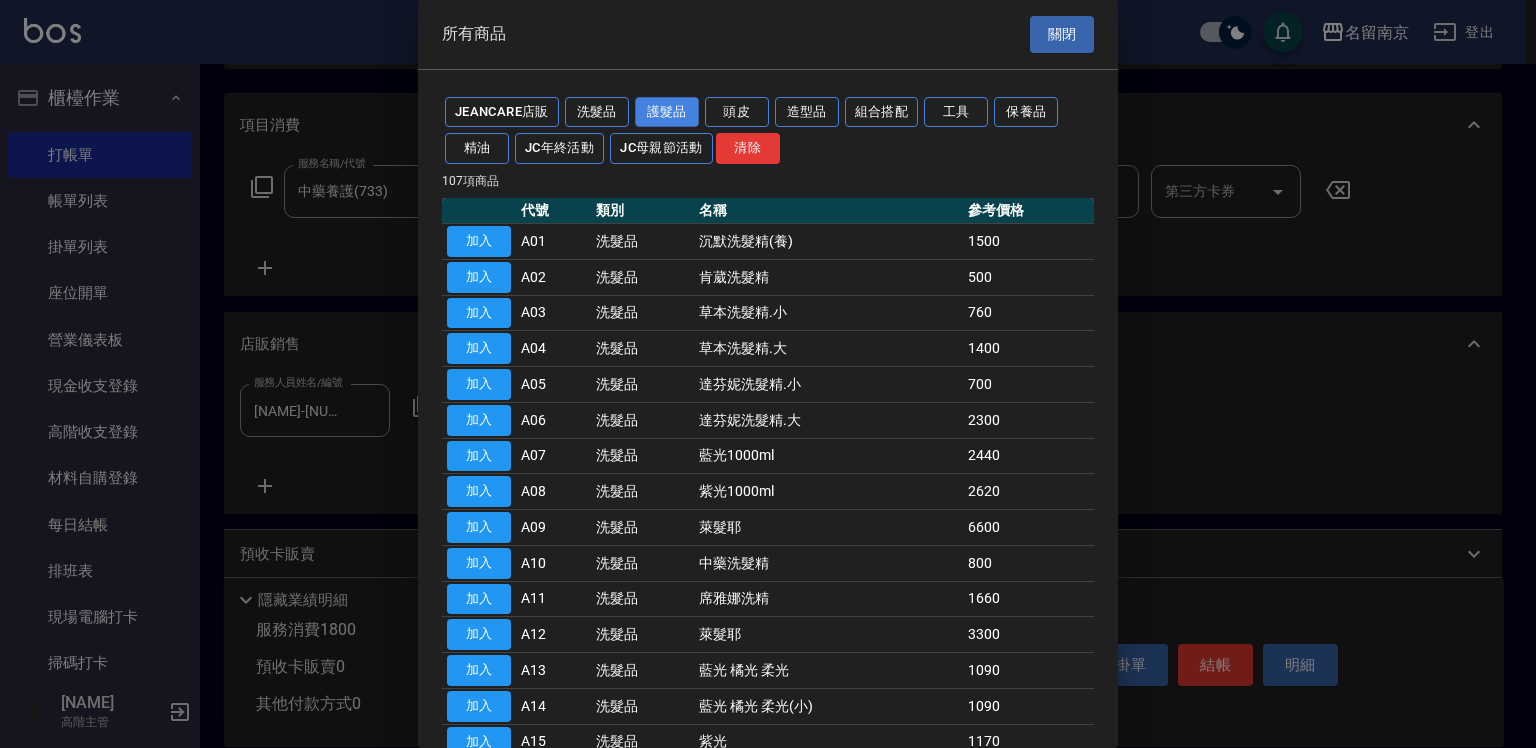 click on "護髮品" at bounding box center [667, 112] 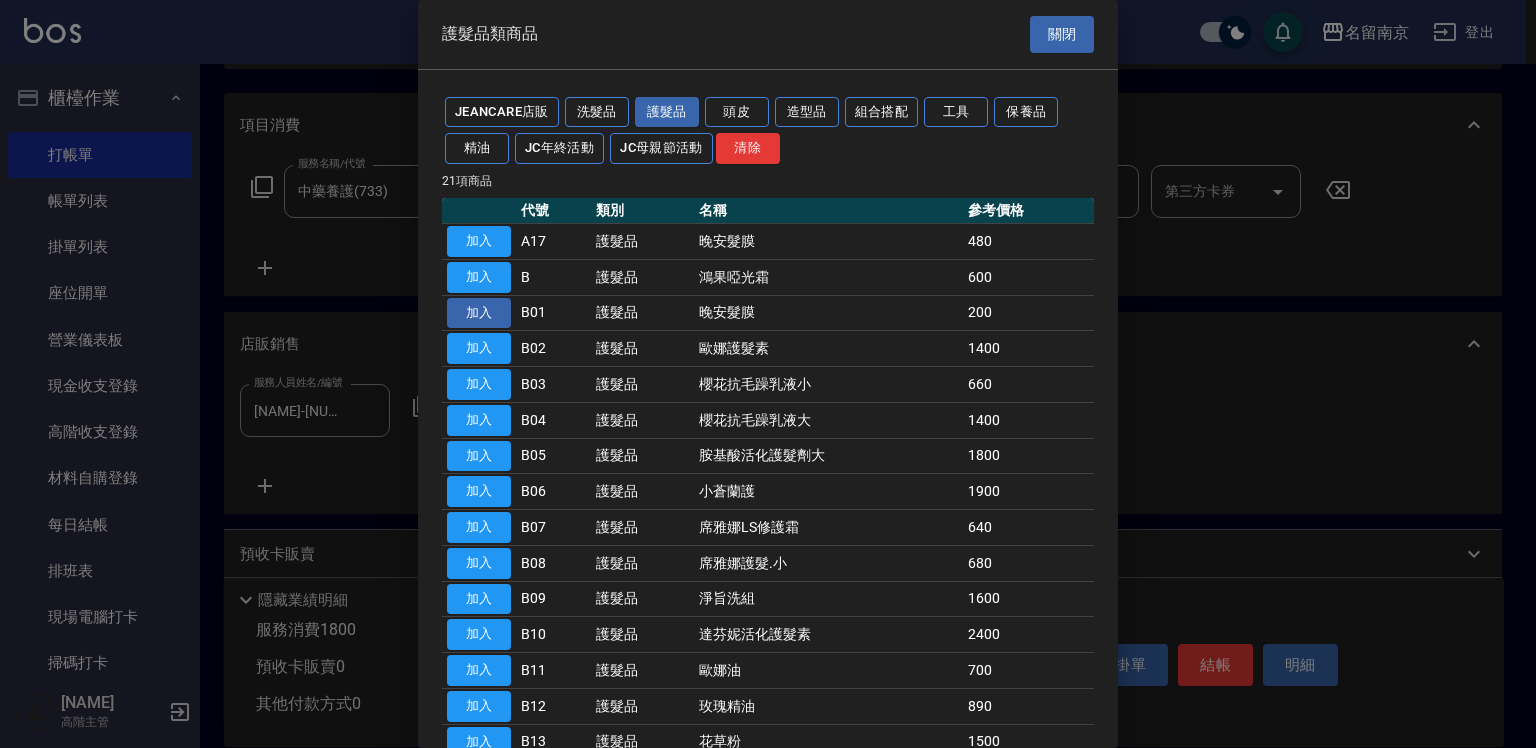 click on "加入" at bounding box center (479, 313) 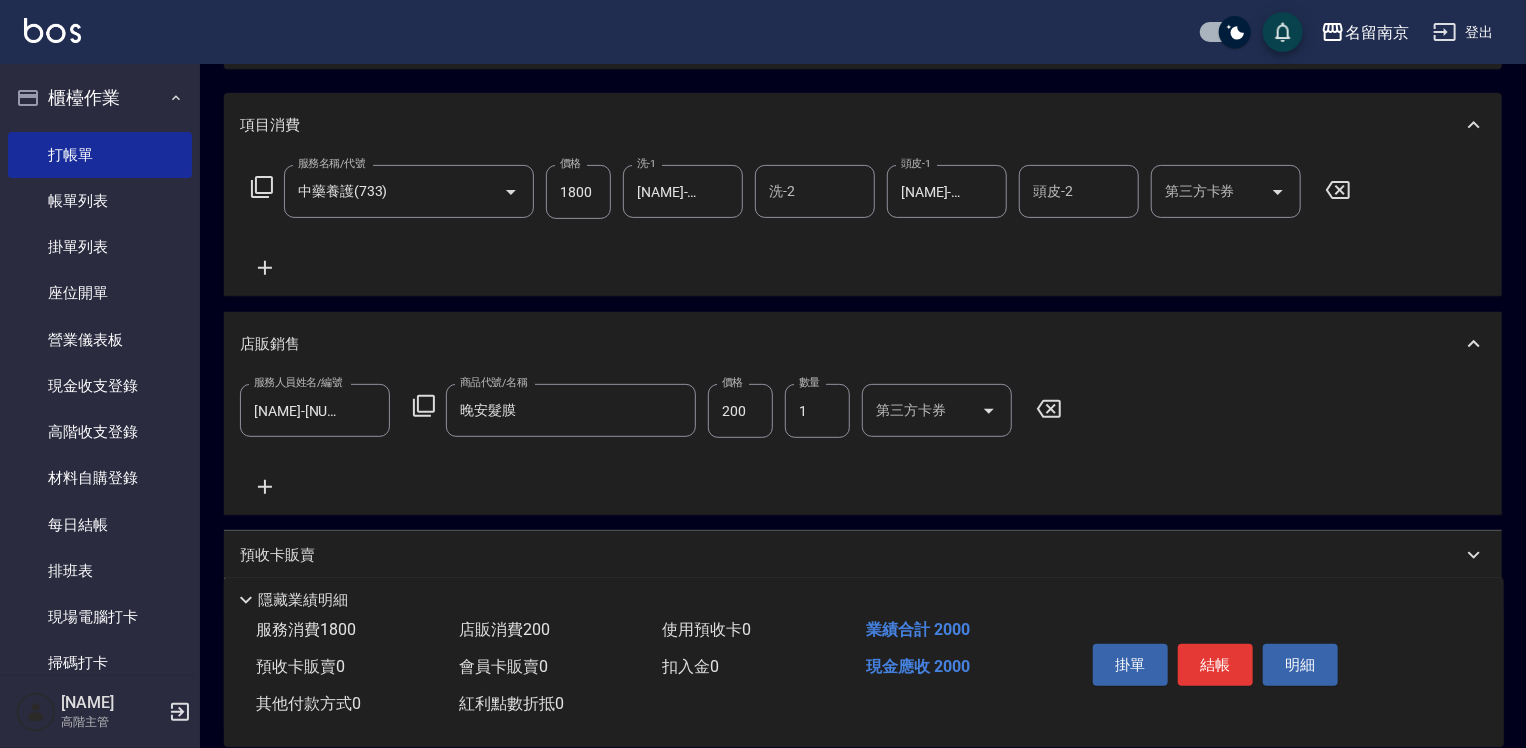 click 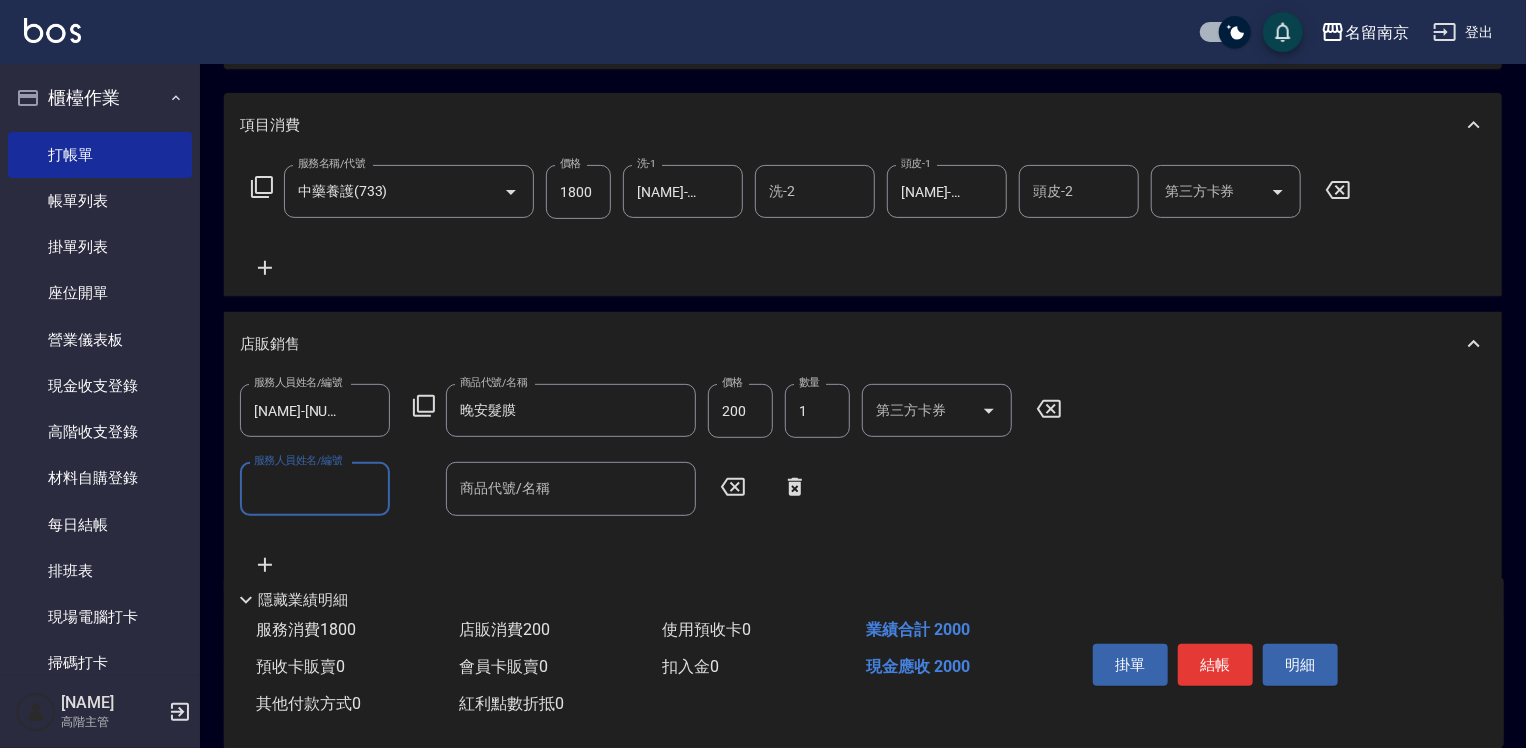 click on "服務人員姓名/編號" at bounding box center [315, 488] 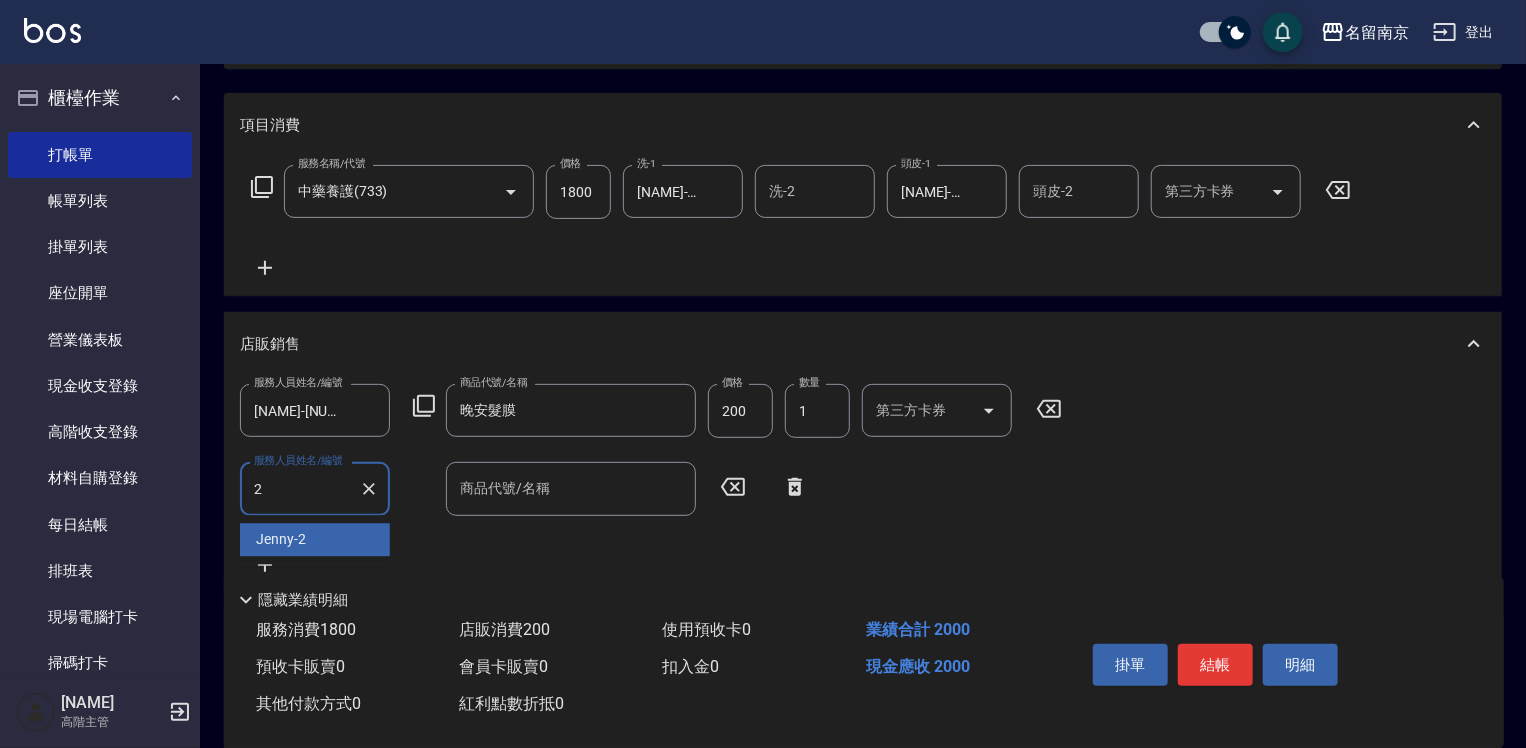 type on "[NAME]-[NUMBER]" 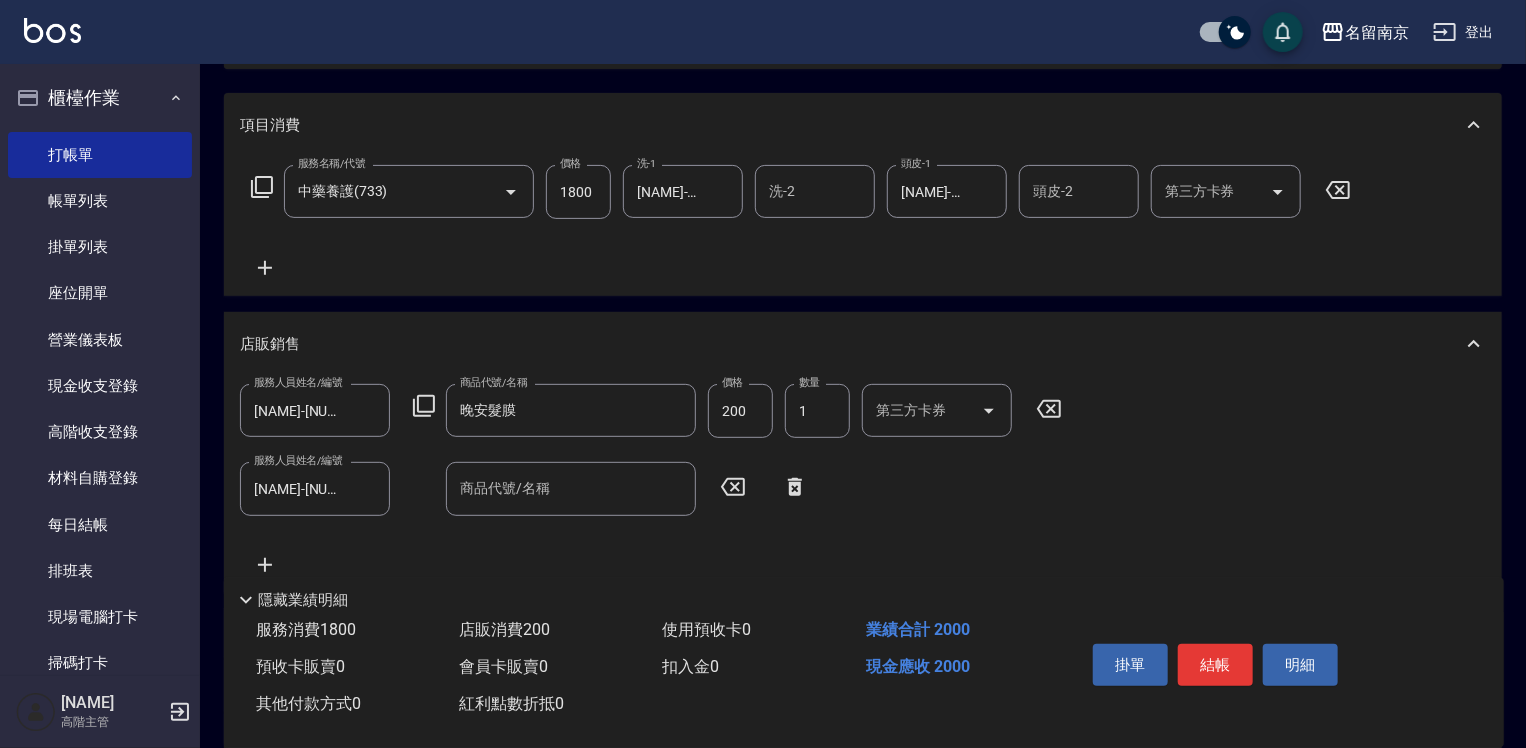 click 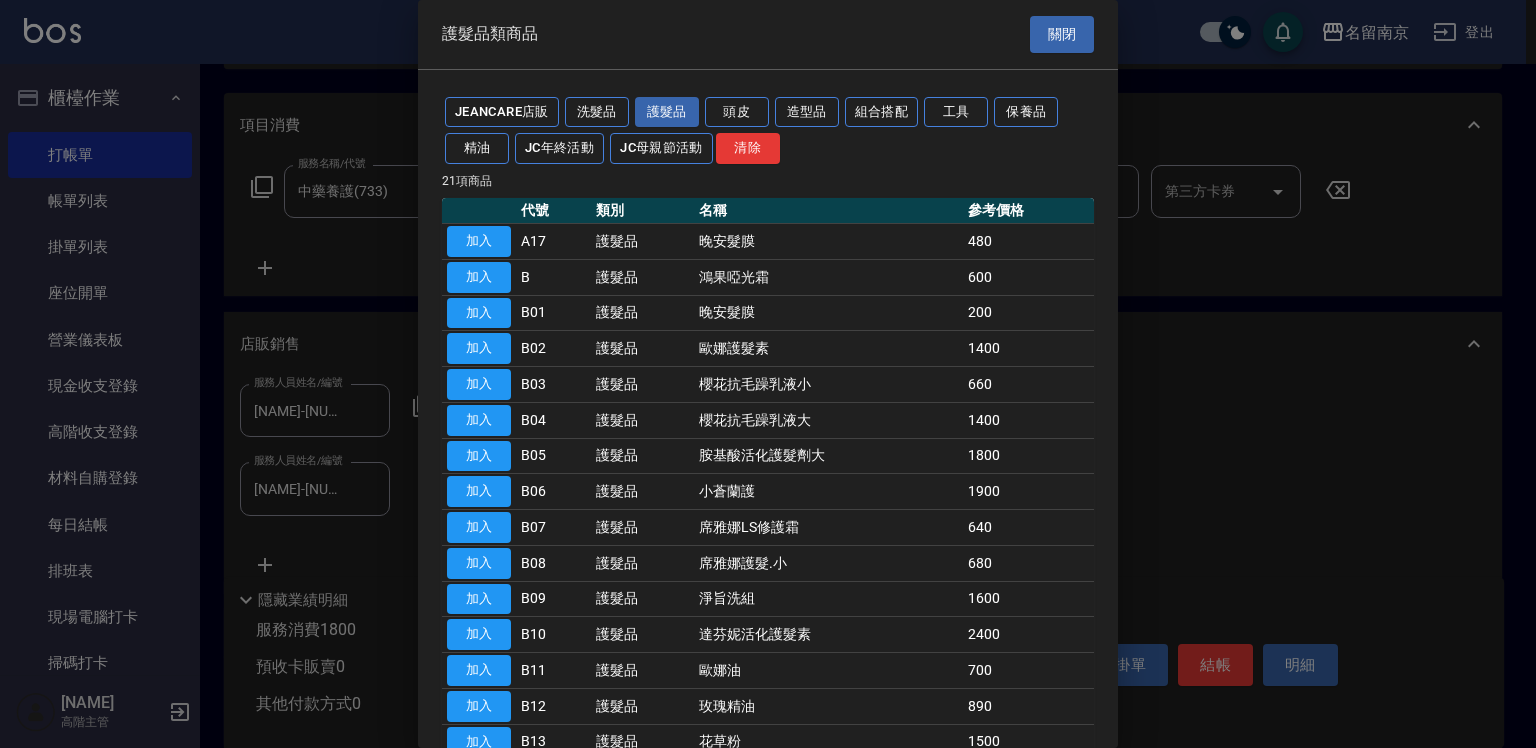 click on "JeanCare店販 洗髮品 護髮品 頭皮 造型品 組合搭配 工具 保養品 精油 JC年終活動 JC母親節活動 清除" at bounding box center [768, 131] 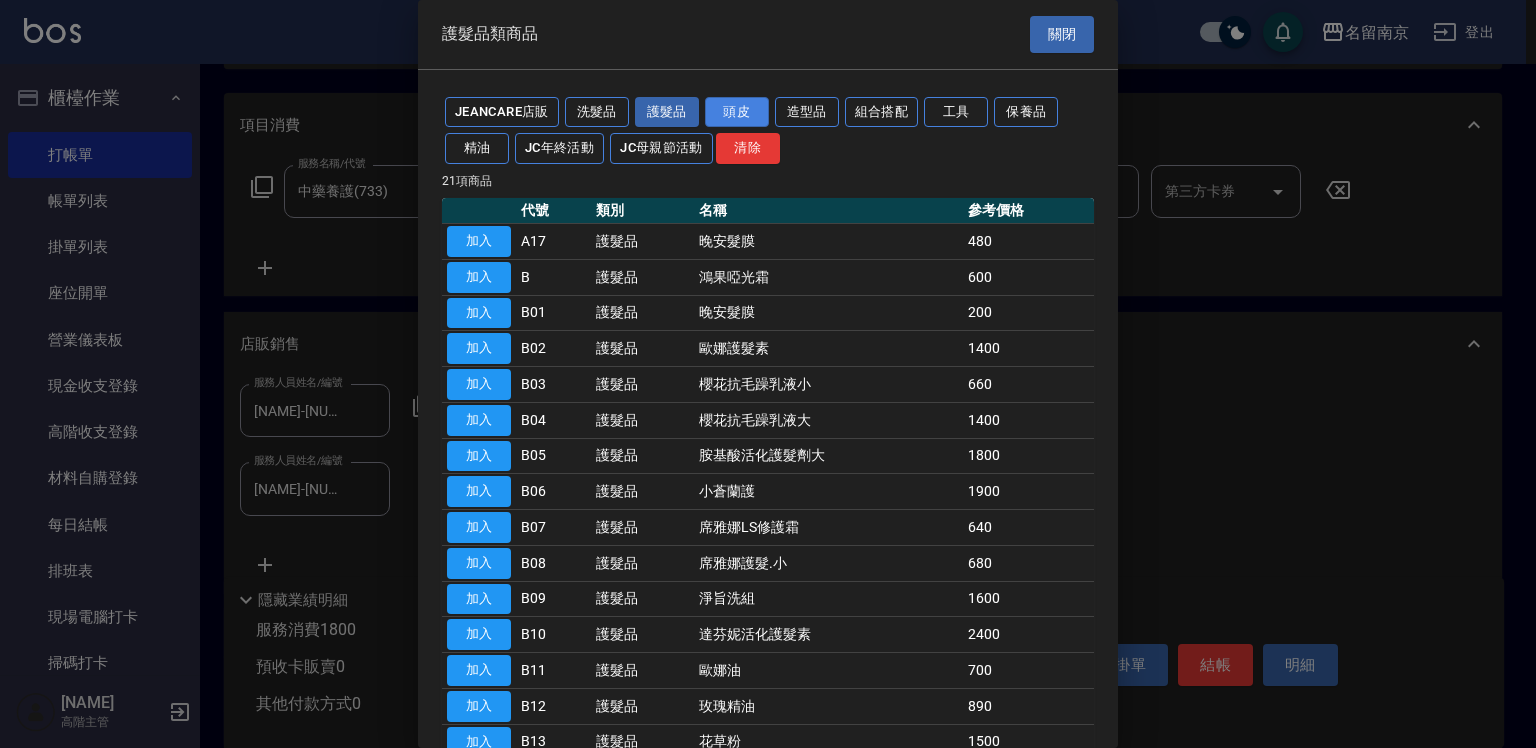 click on "頭皮" at bounding box center [737, 112] 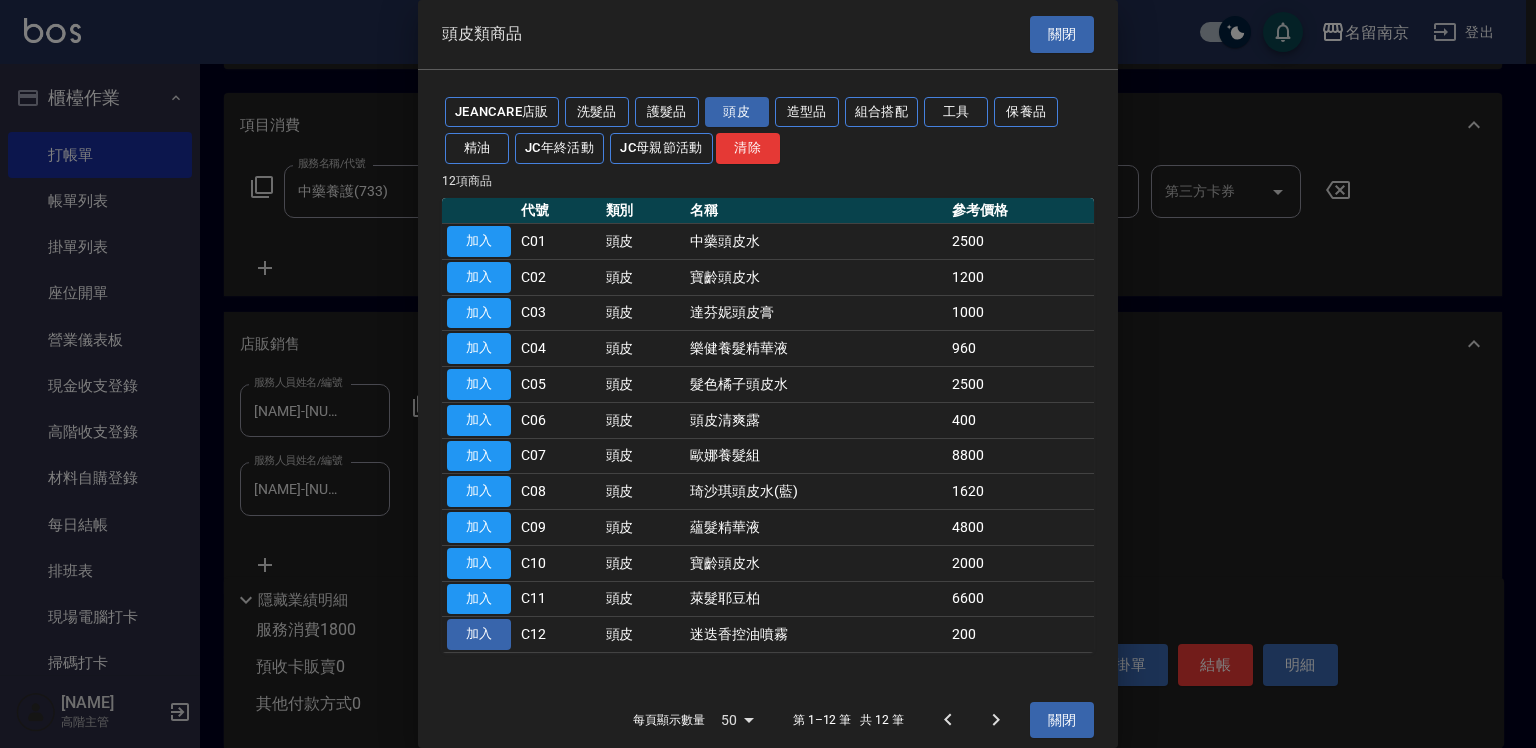click on "加入" at bounding box center (479, 634) 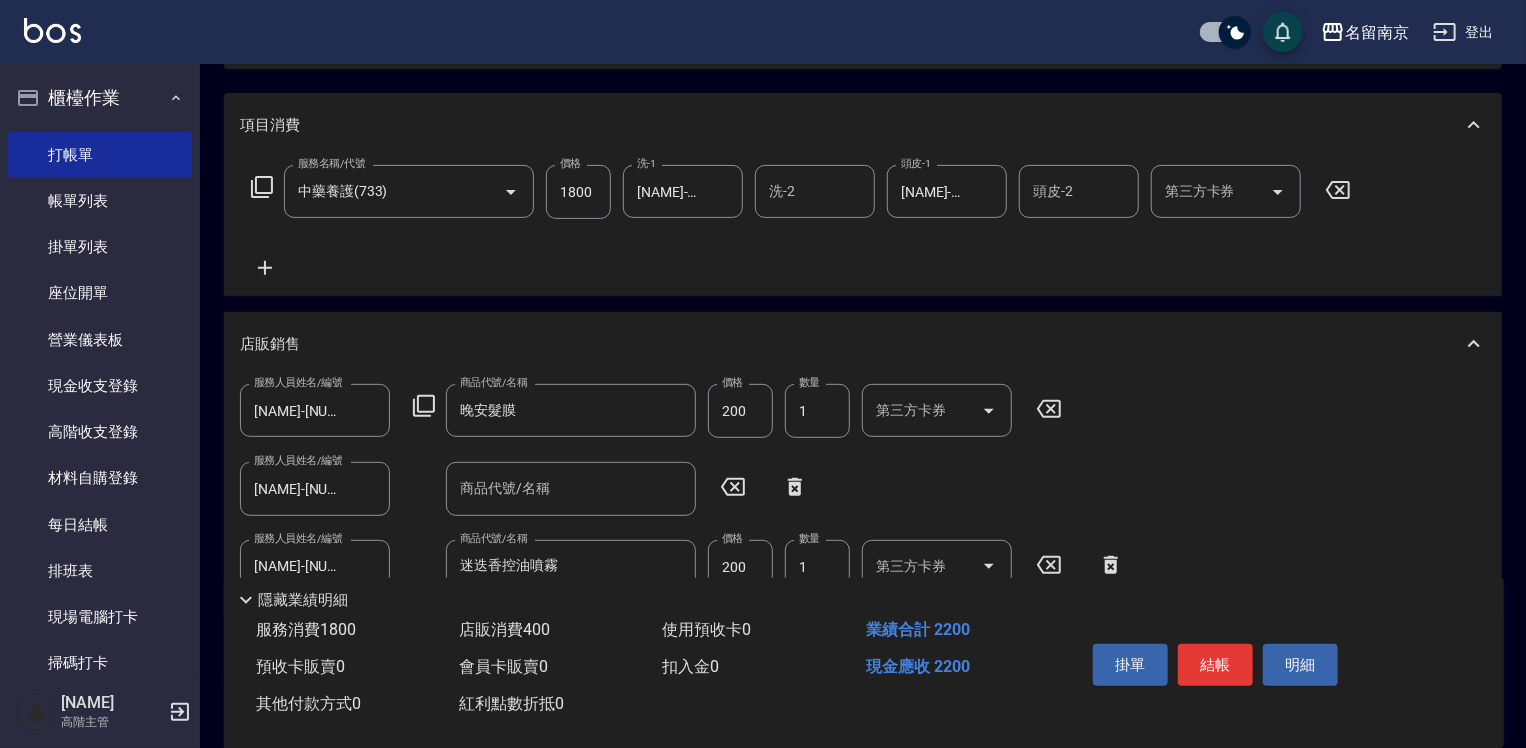 scroll, scrollTop: 557, scrollLeft: 0, axis: vertical 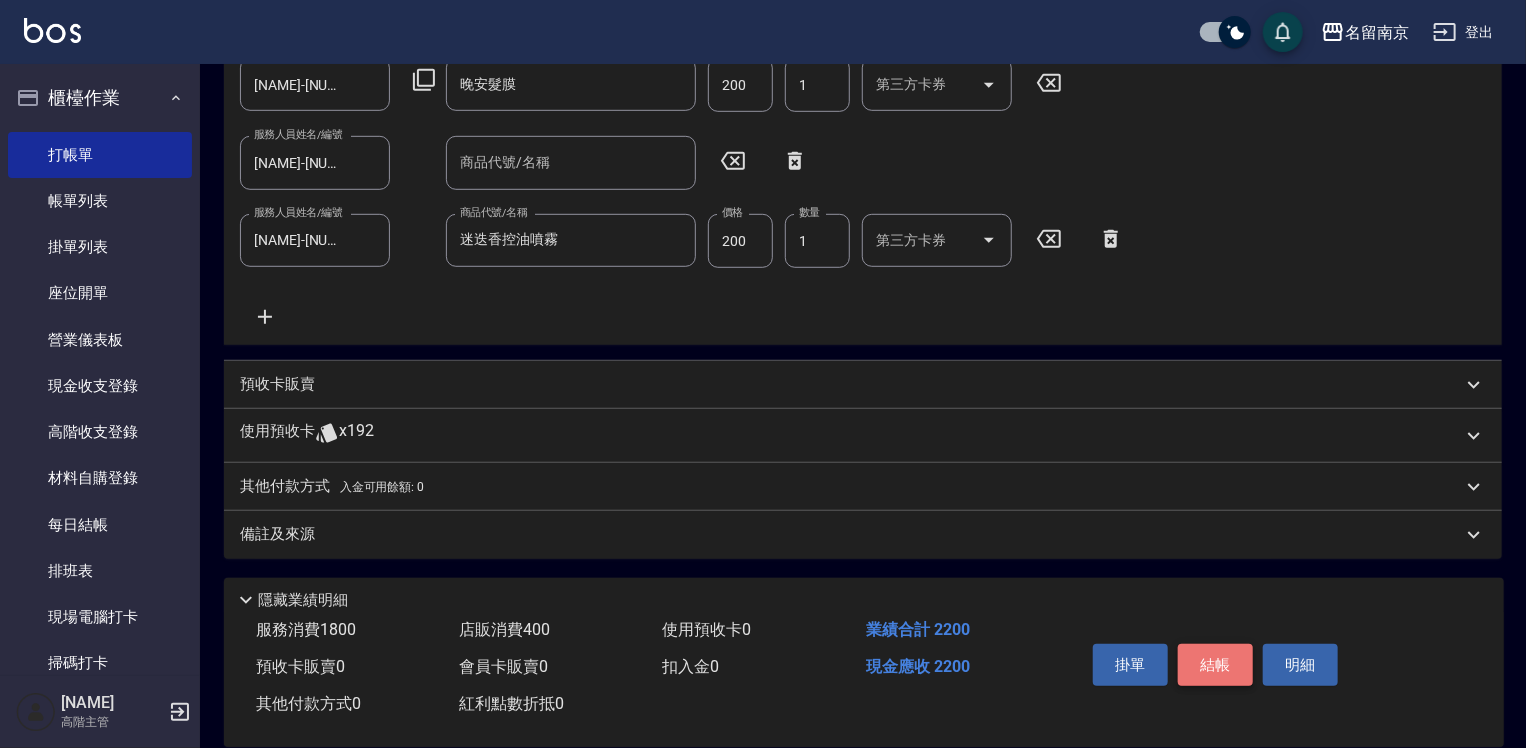 click on "結帳" at bounding box center [1215, 665] 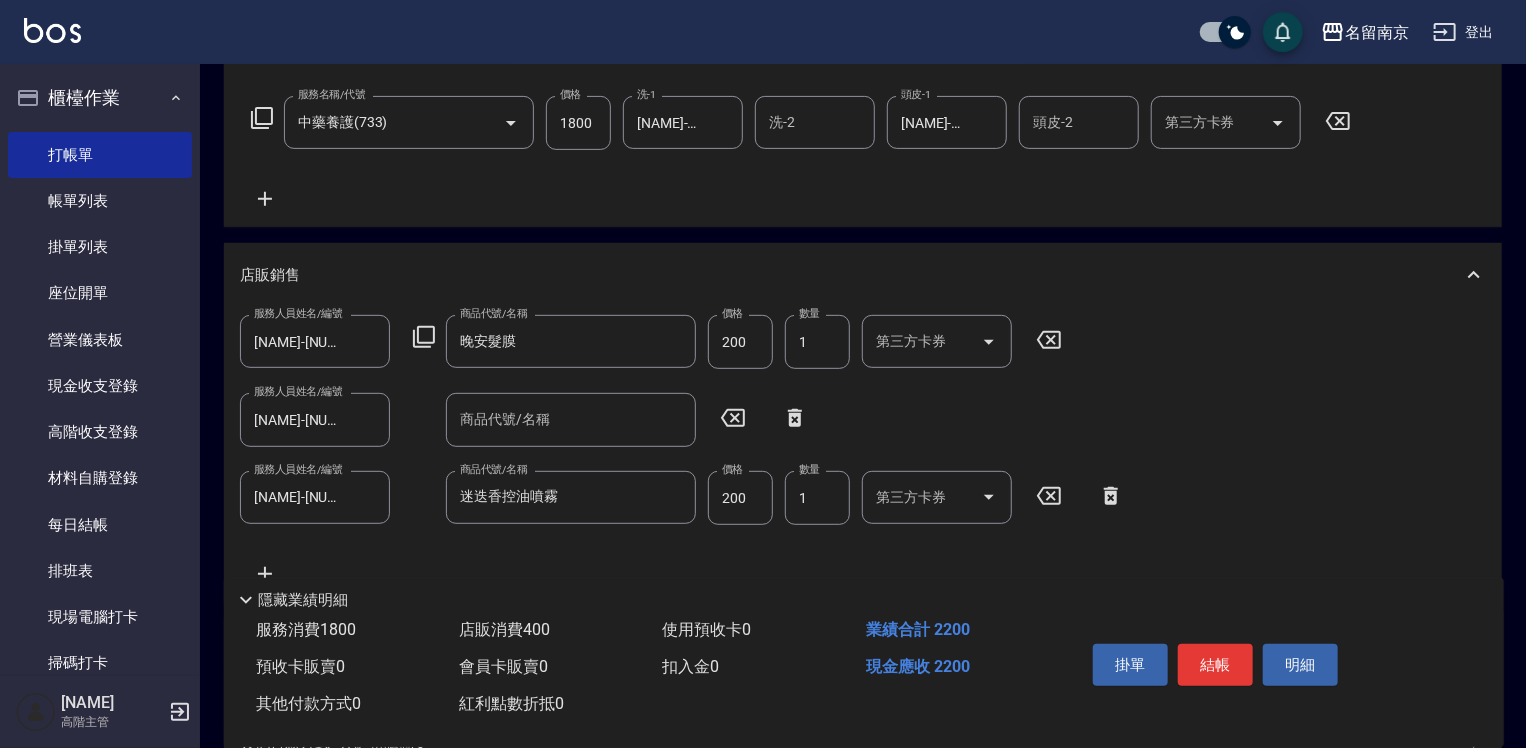 scroll, scrollTop: 0, scrollLeft: 0, axis: both 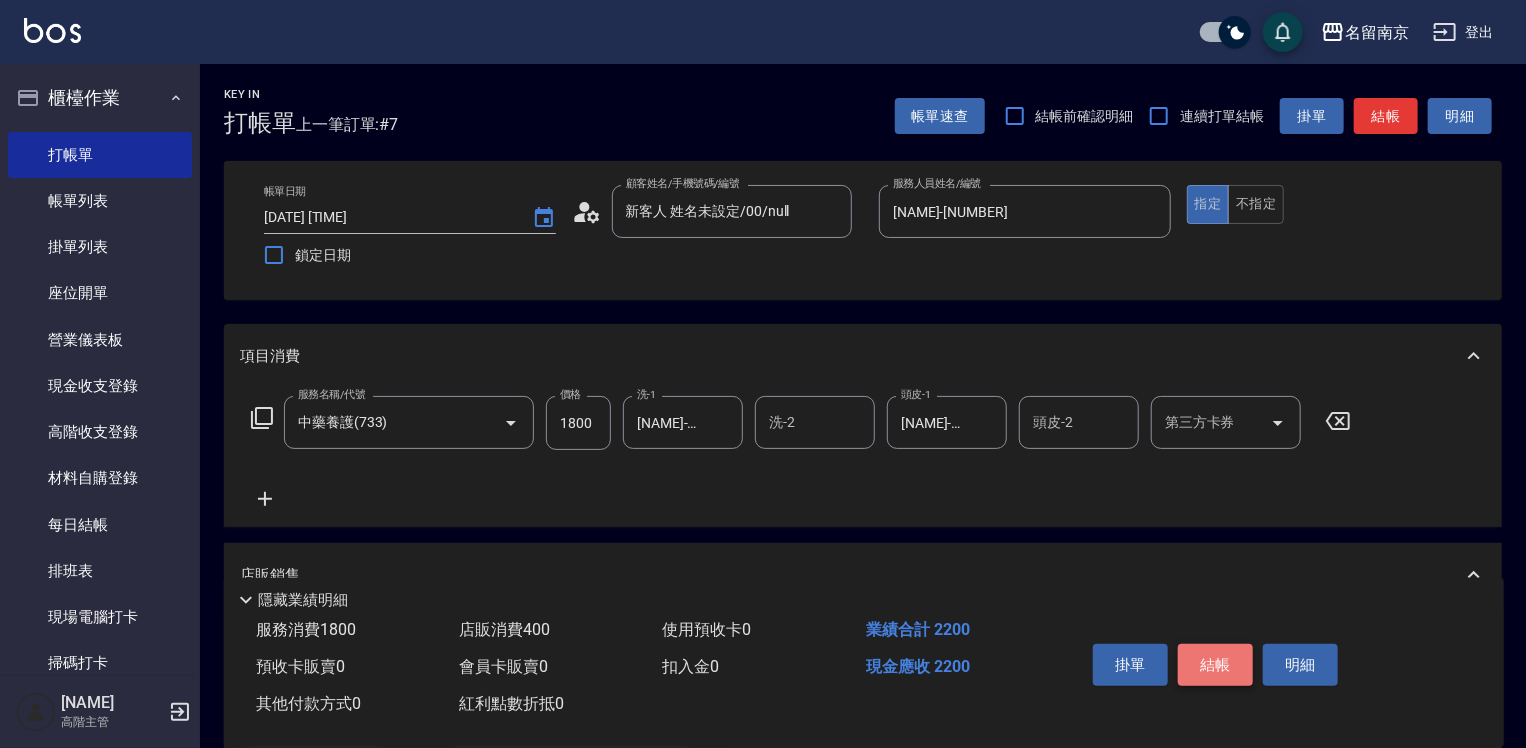 click on "結帳" at bounding box center (1215, 665) 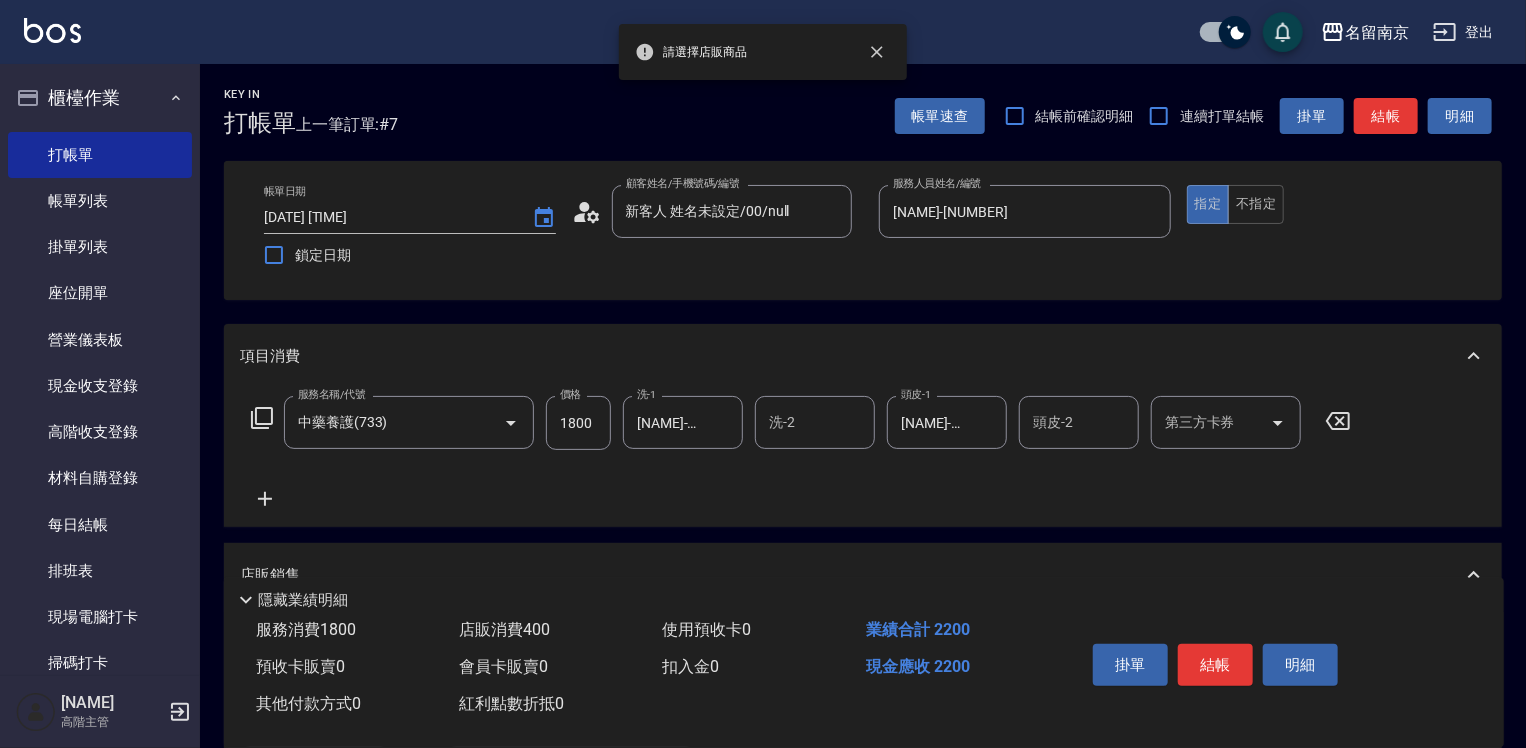 scroll, scrollTop: 300, scrollLeft: 0, axis: vertical 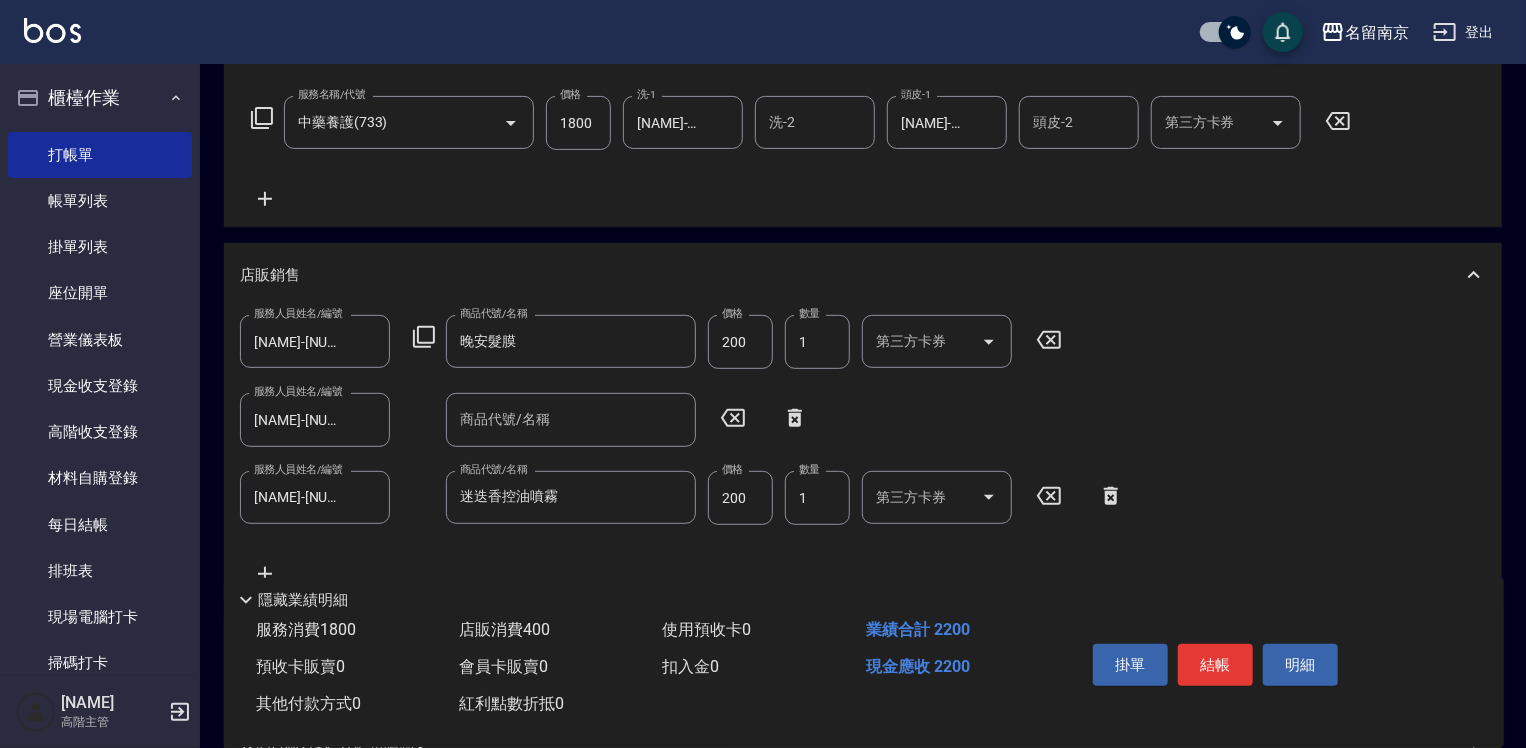 click 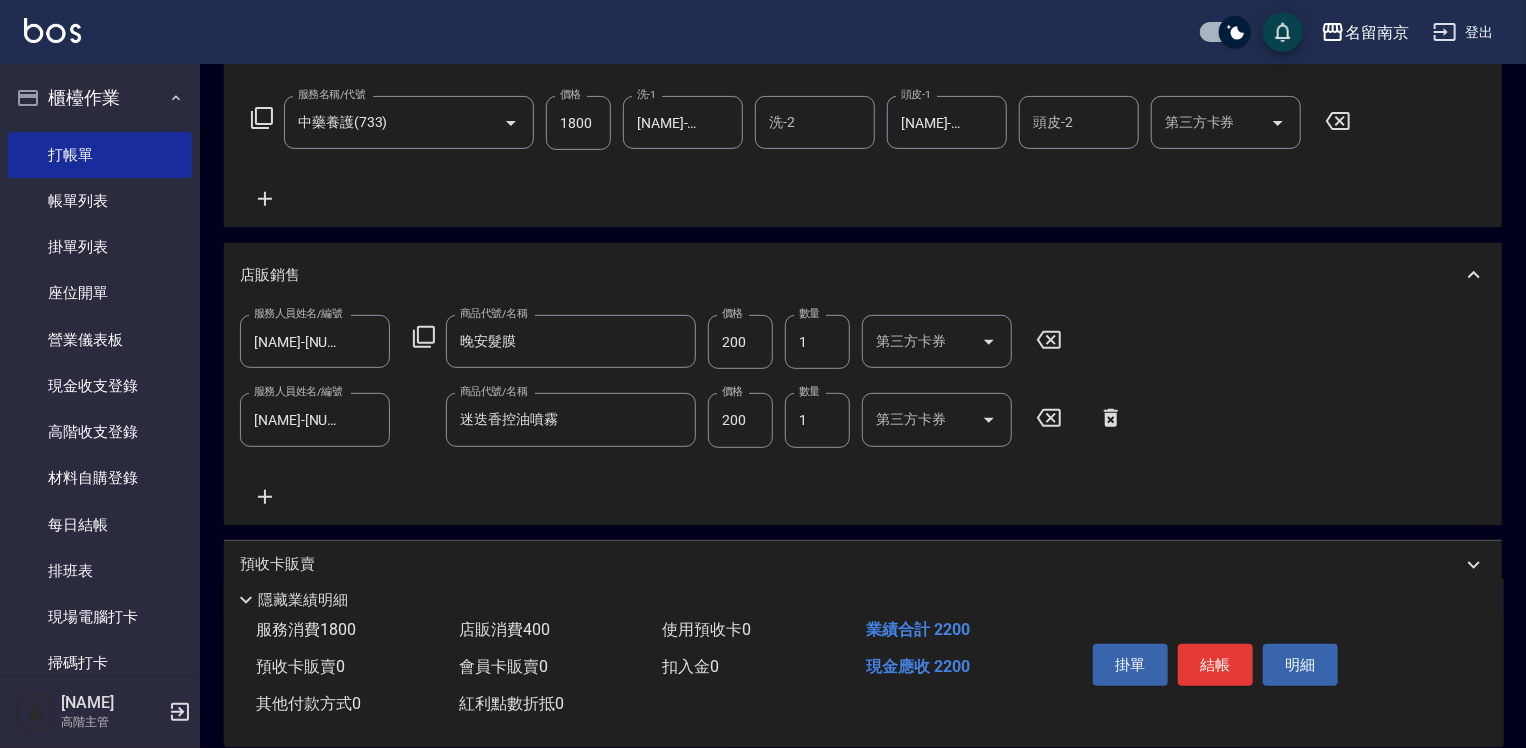 click on "掛單 結帳 明細" at bounding box center [1215, 667] 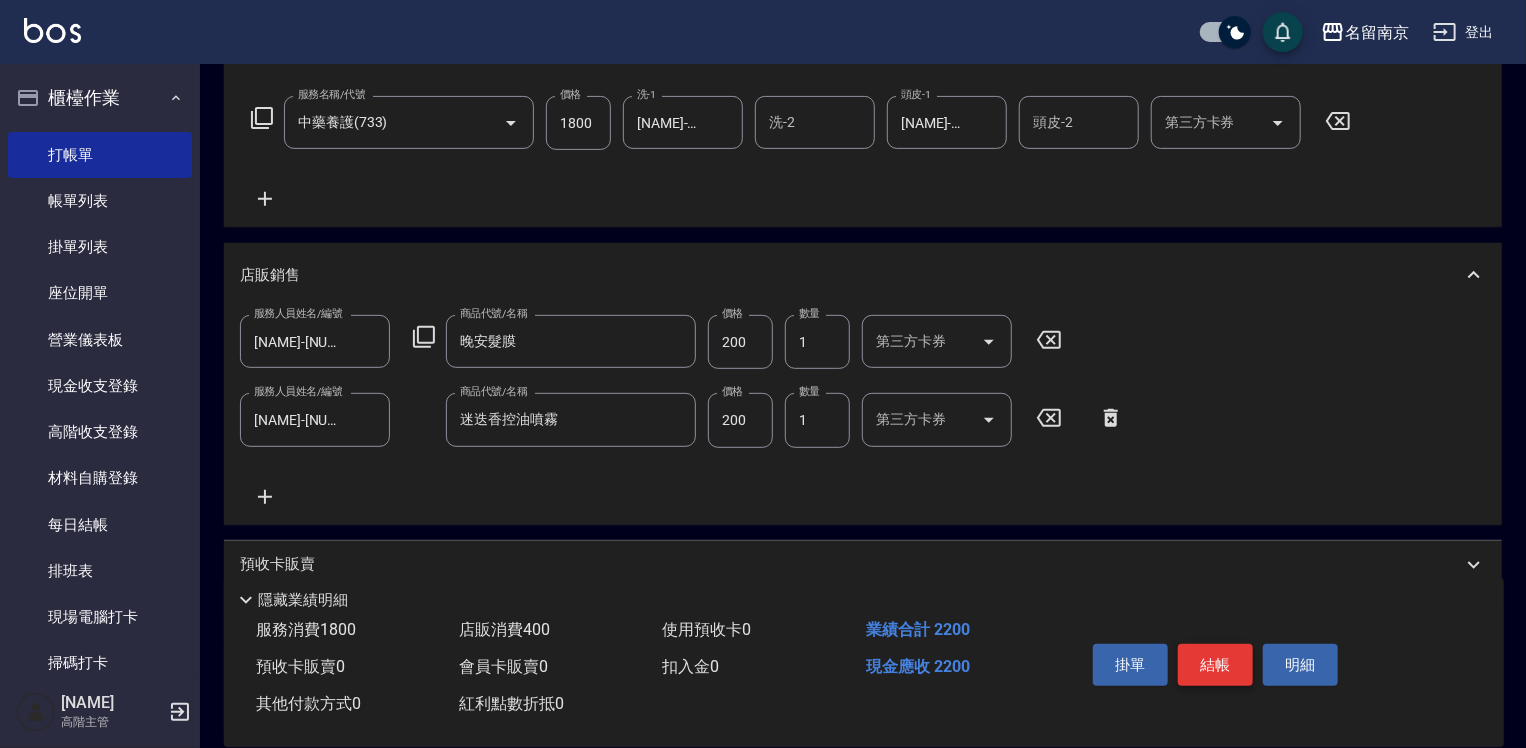 click on "結帳" at bounding box center (1215, 665) 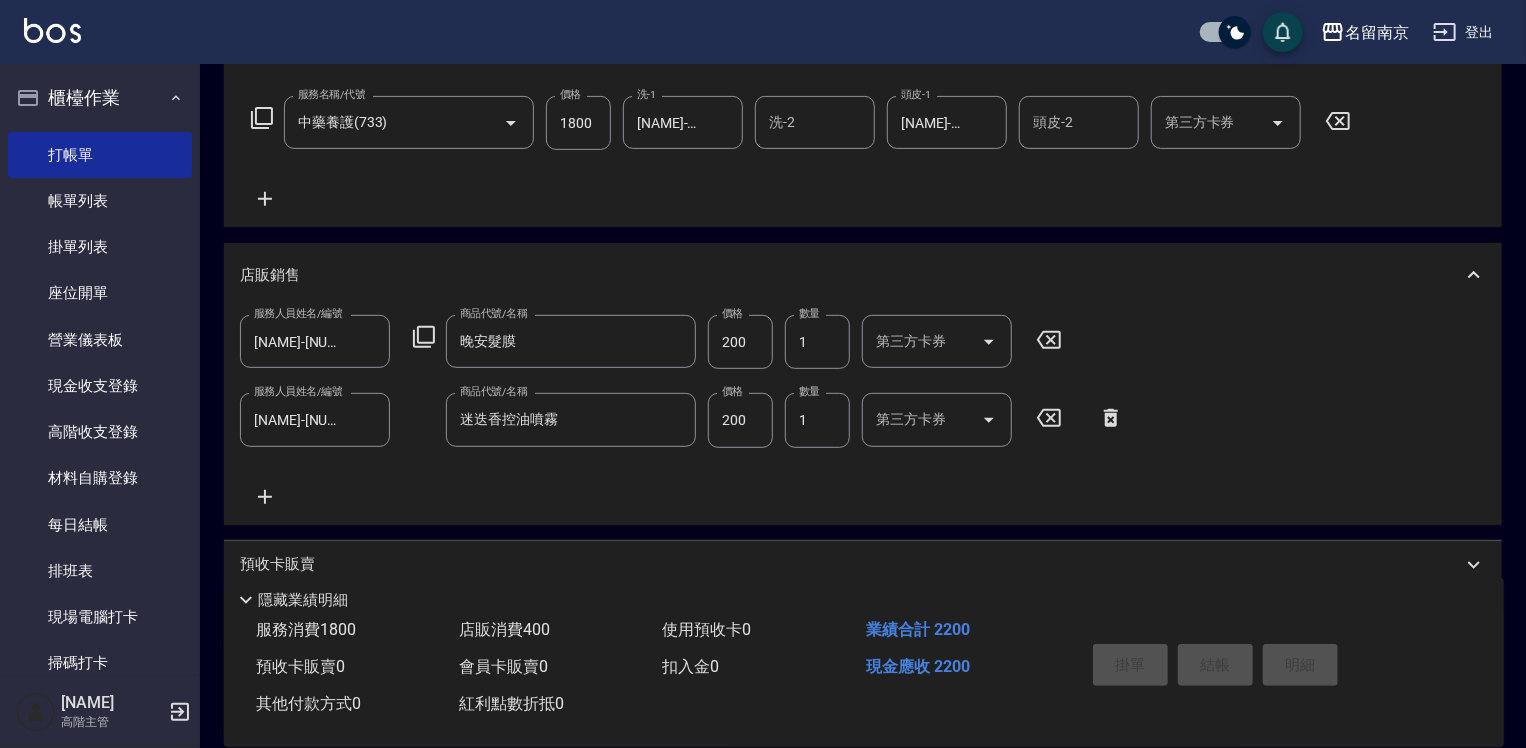 scroll, scrollTop: 0, scrollLeft: 0, axis: both 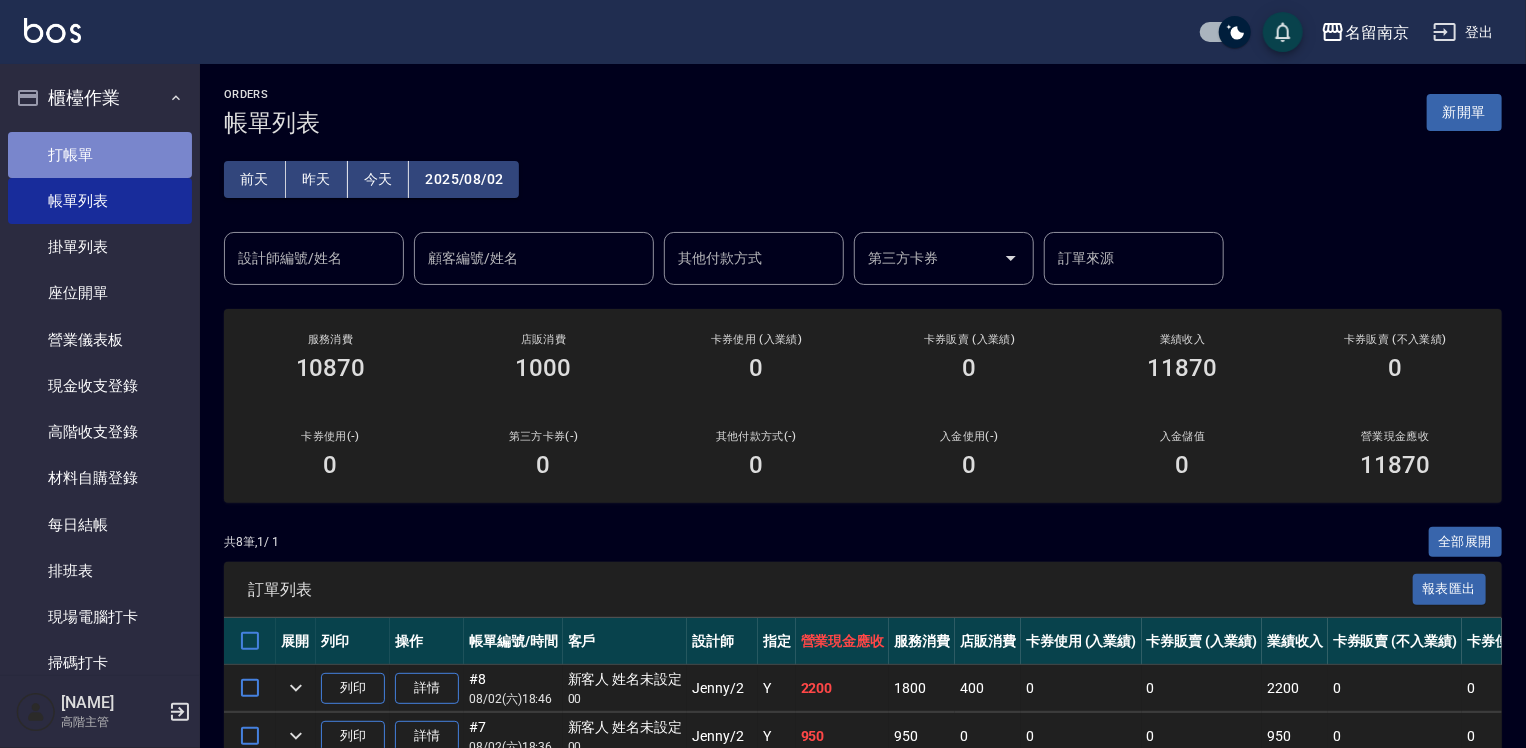 click on "打帳單" at bounding box center [100, 155] 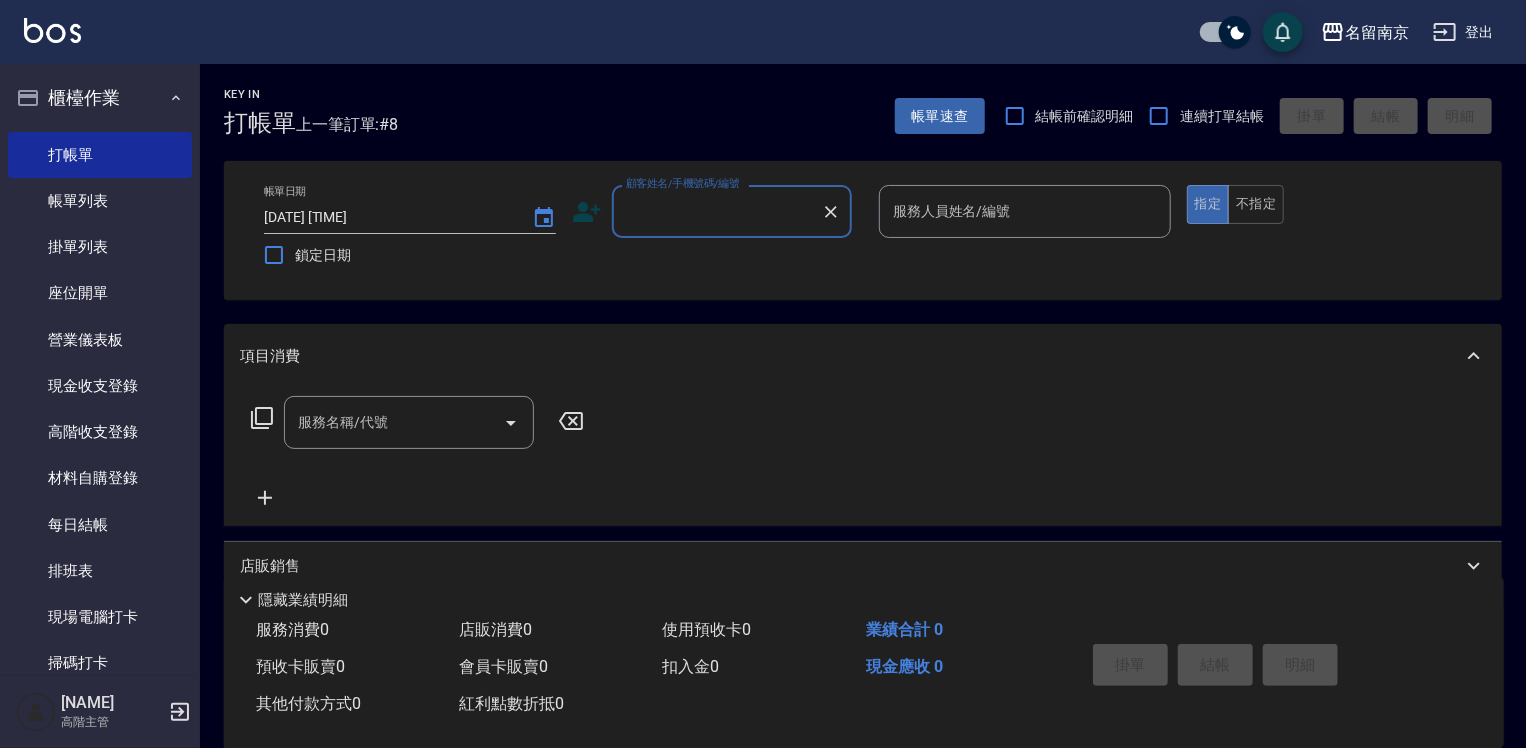 click on "顧客姓名/手機號碼/編號" at bounding box center (717, 211) 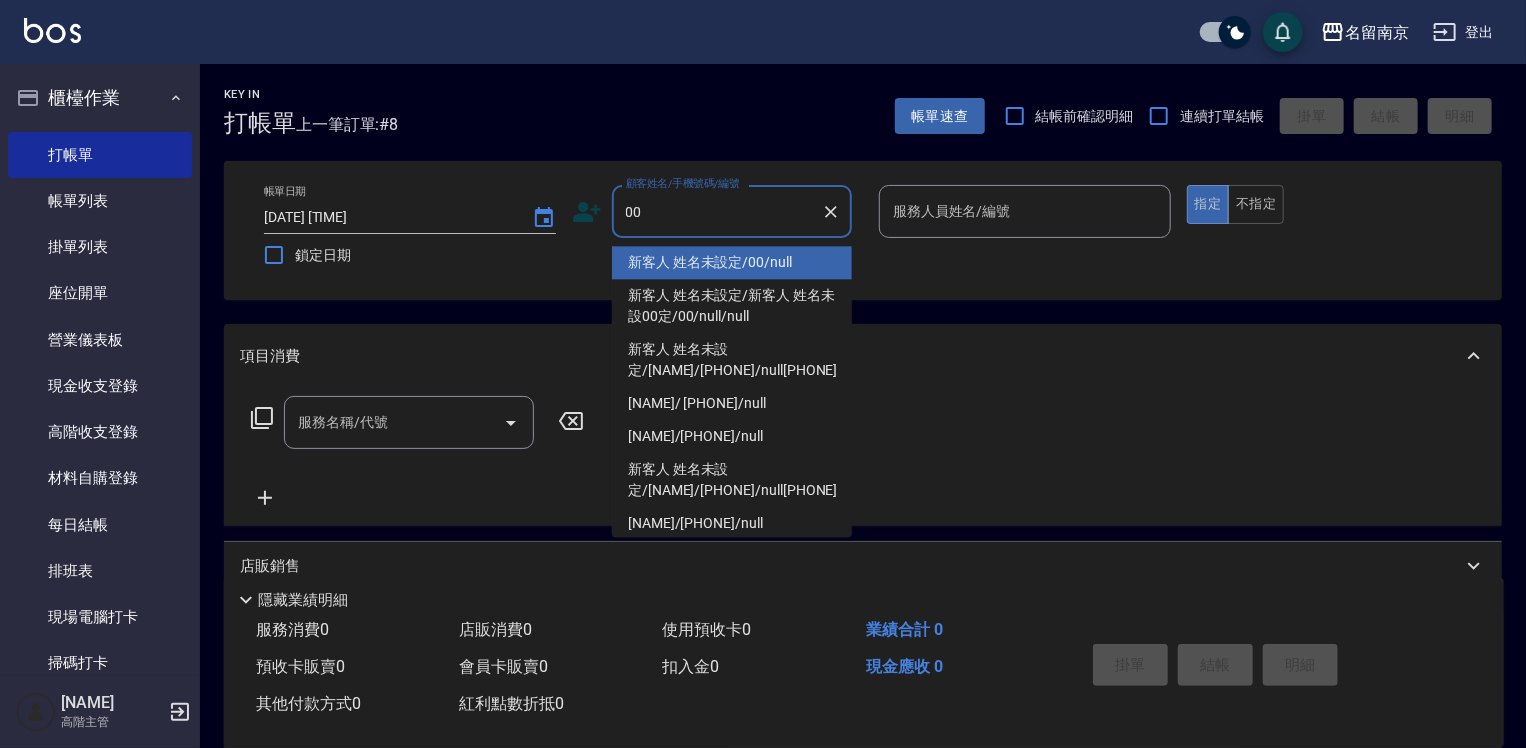 type on "新客人 姓名未設定/00/null" 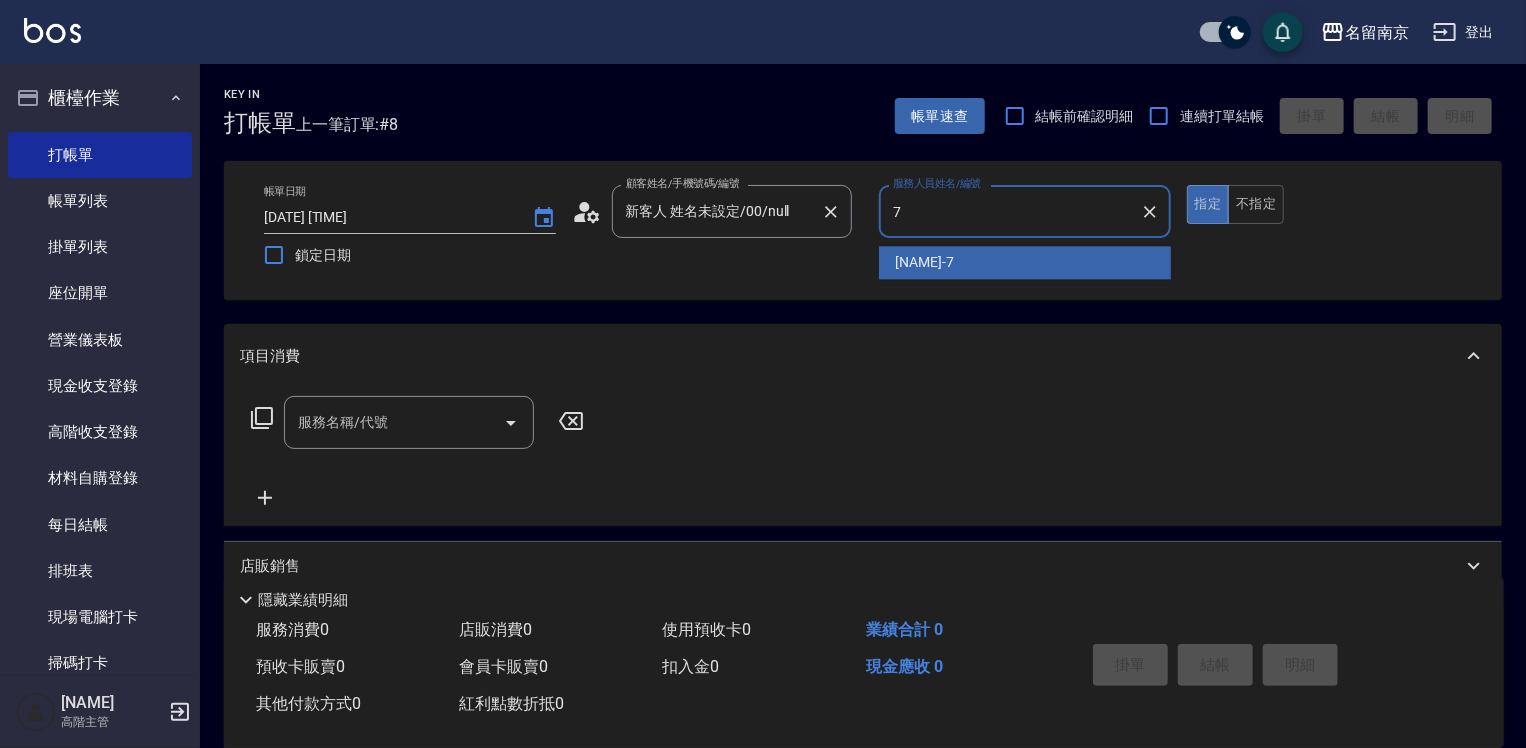 type on "[NAME]-[NUMBER]" 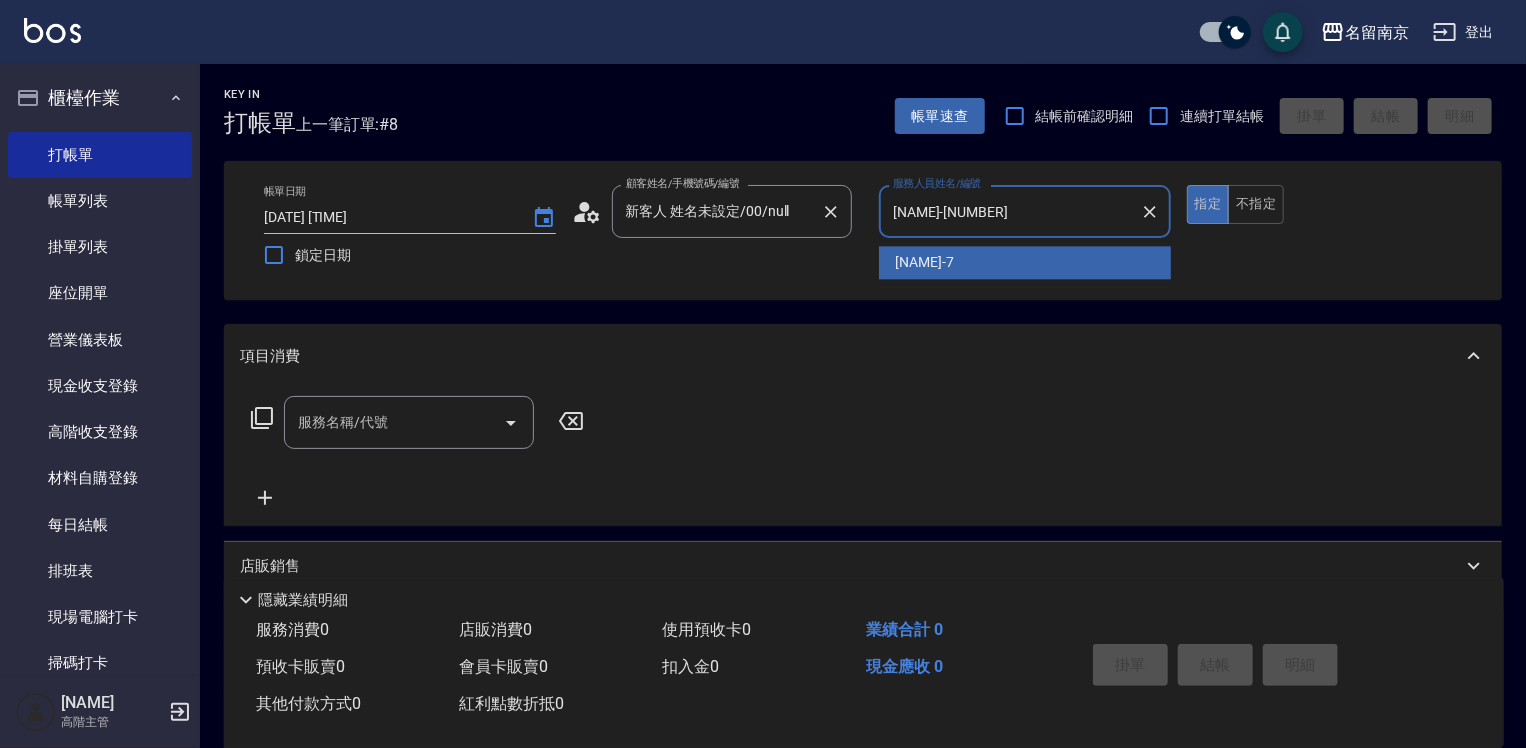 type on "true" 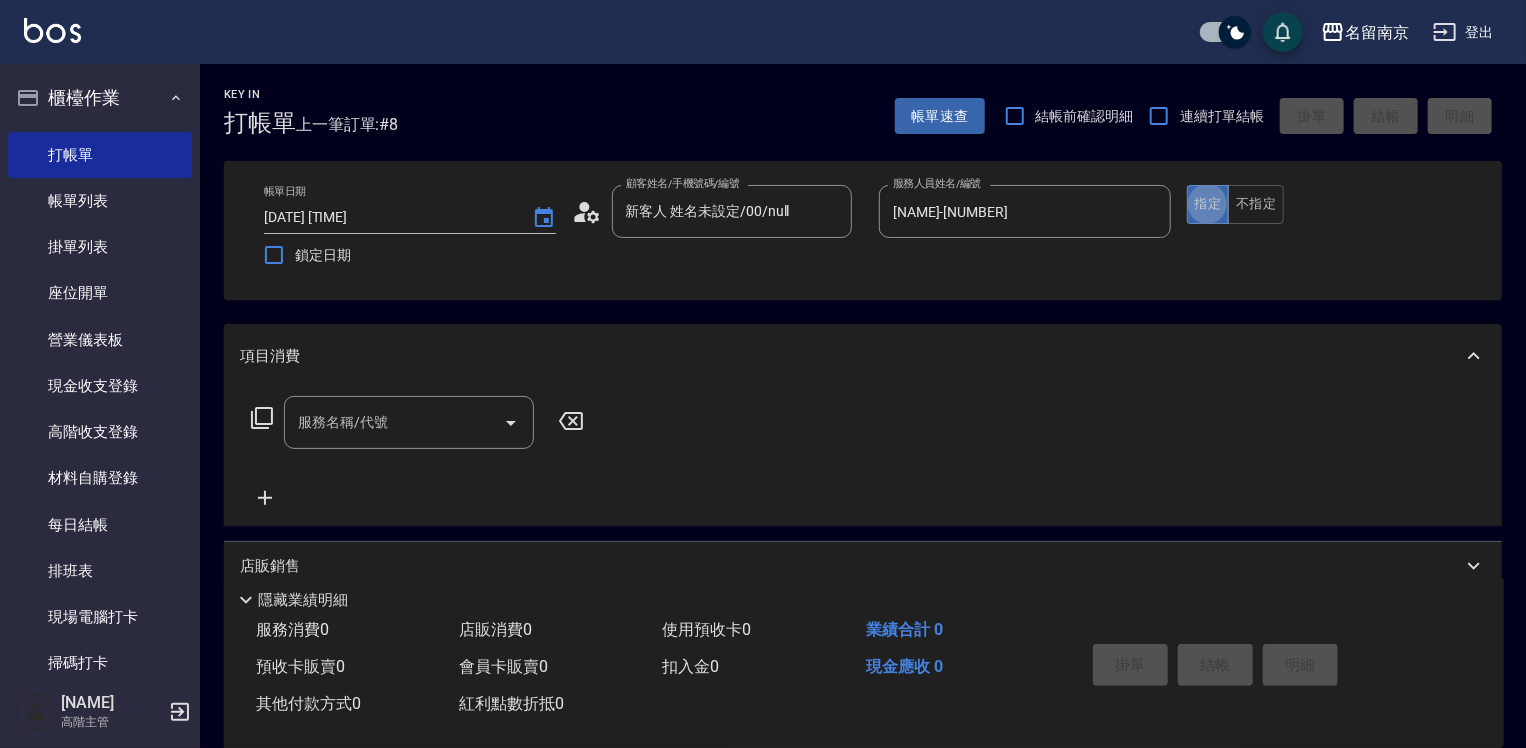 click on "服務名稱/代號" at bounding box center (394, 422) 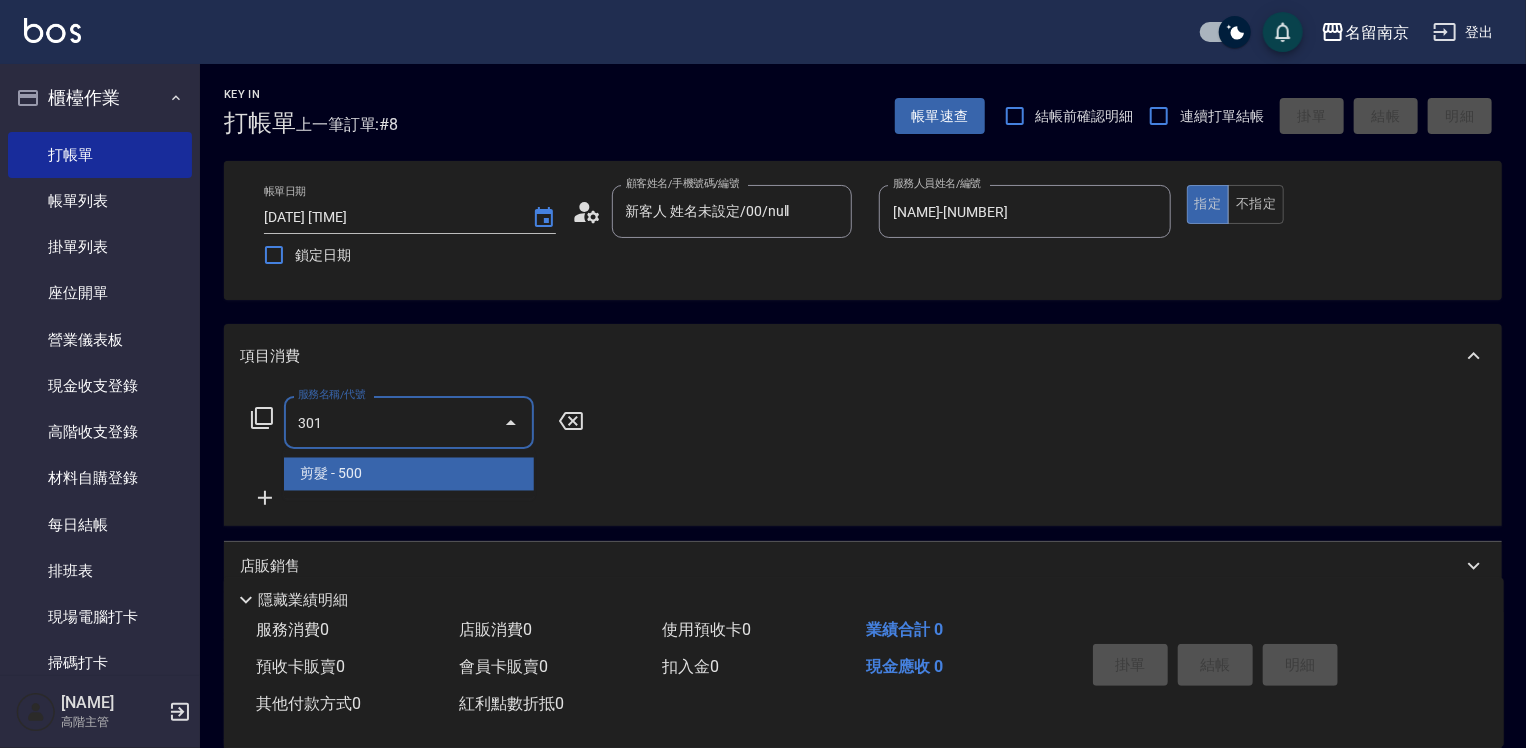 type on "剪髮(301)" 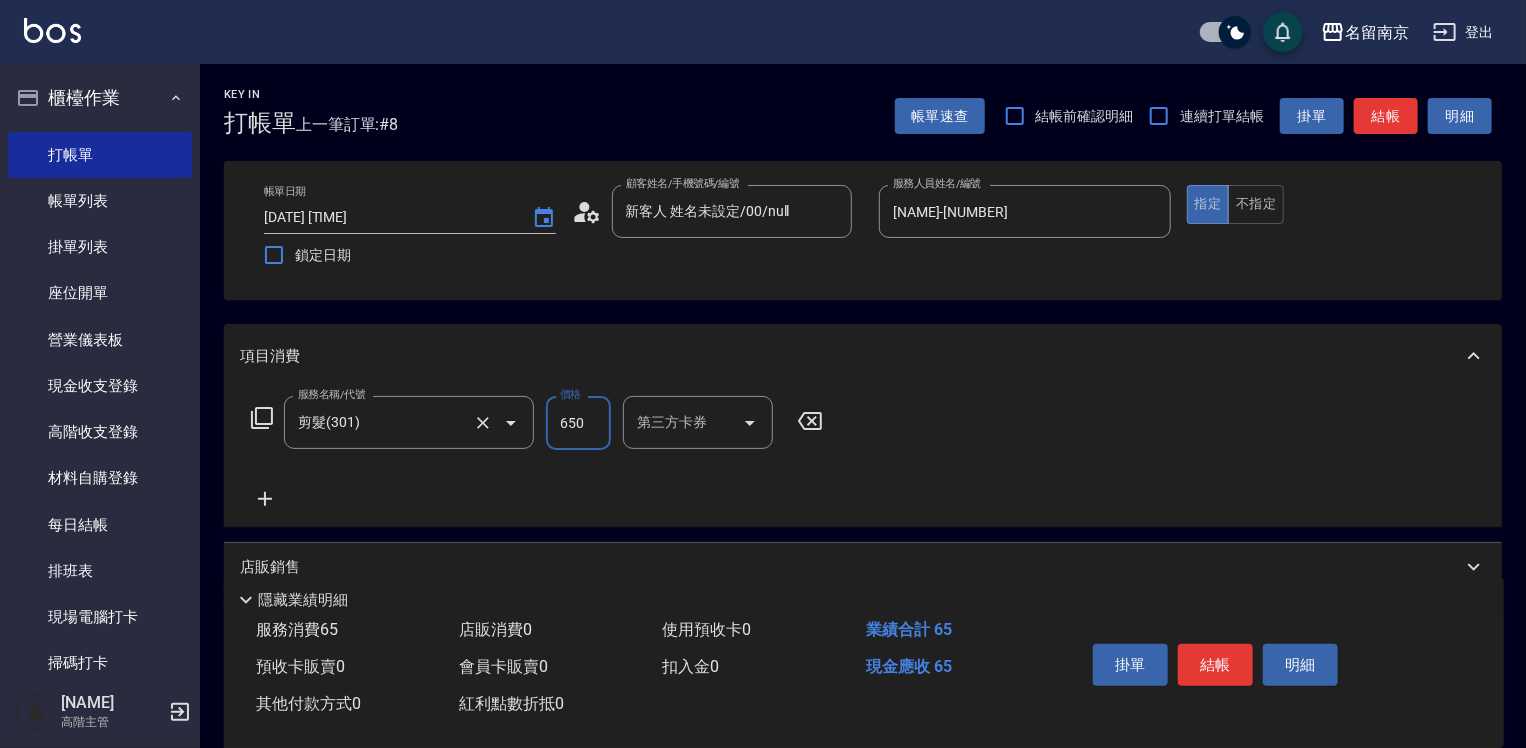 type on "650" 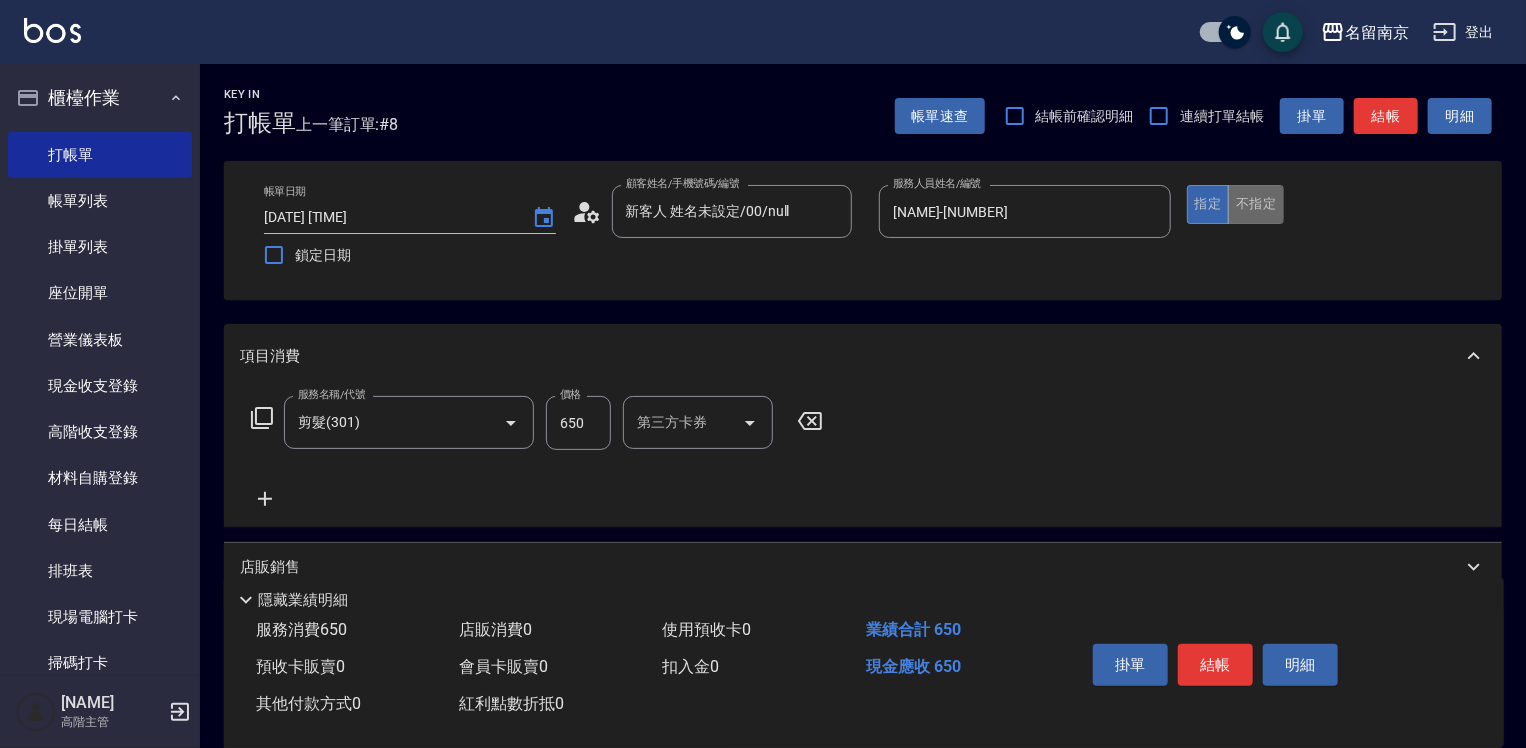 click on "不指定" at bounding box center (1256, 204) 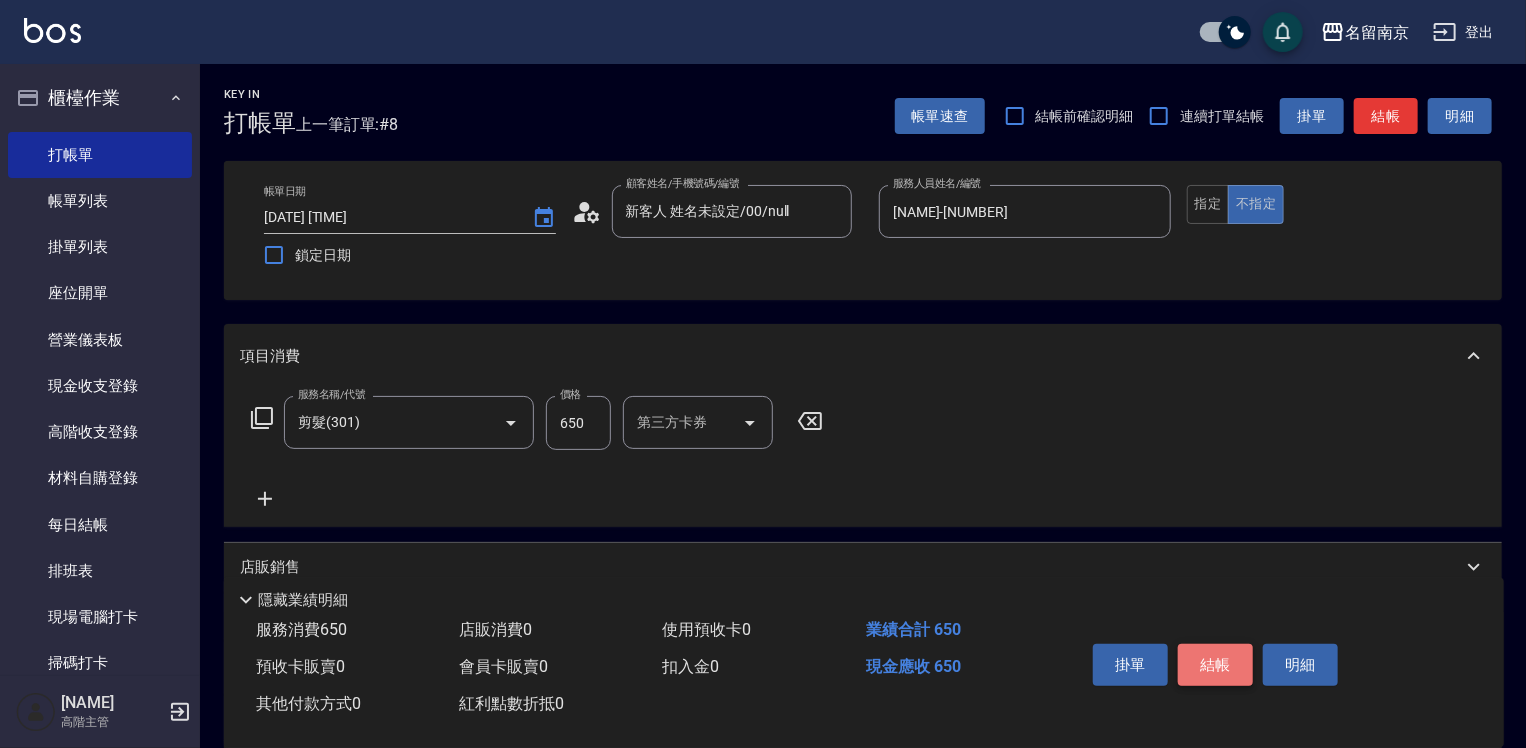 click on "結帳" at bounding box center (1215, 665) 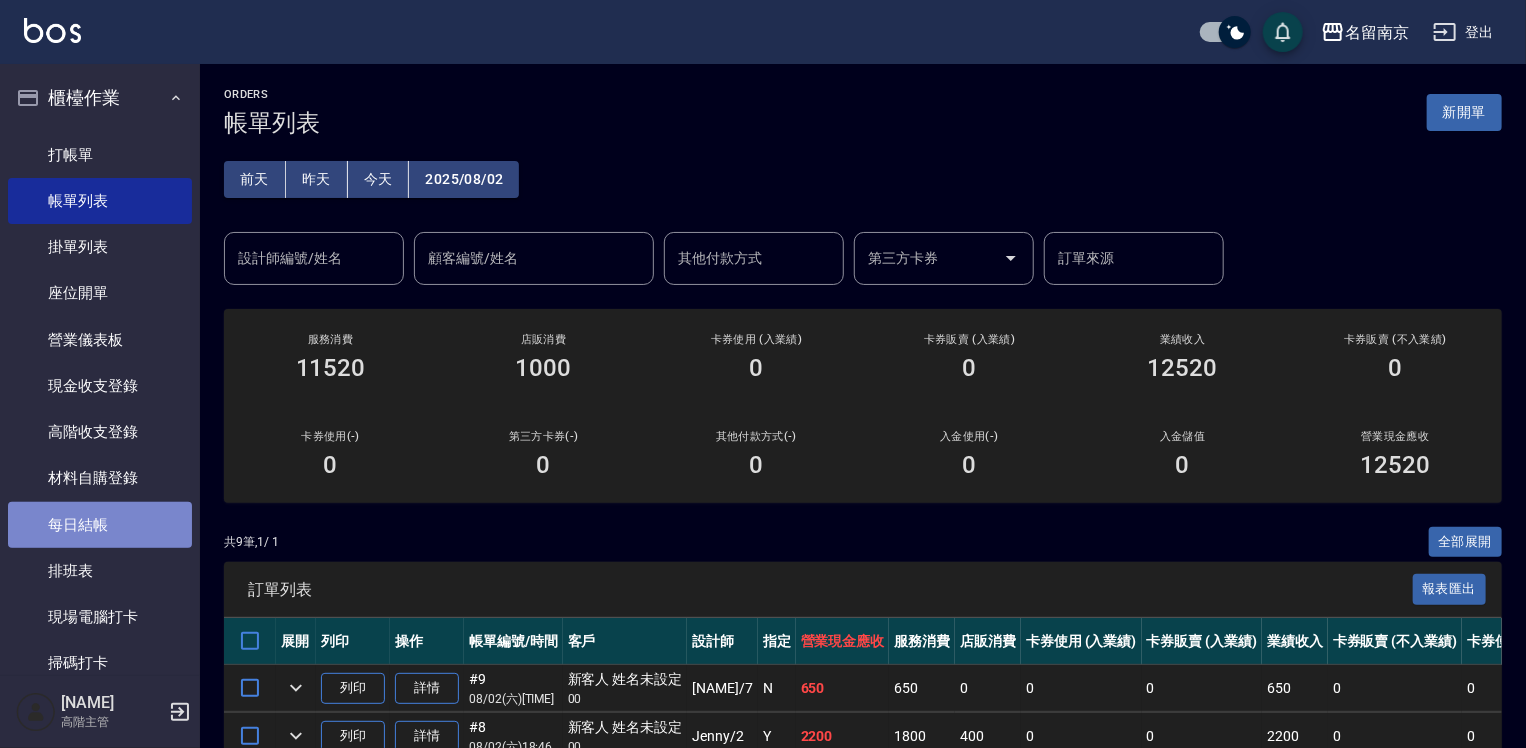 click on "每日結帳" at bounding box center [100, 525] 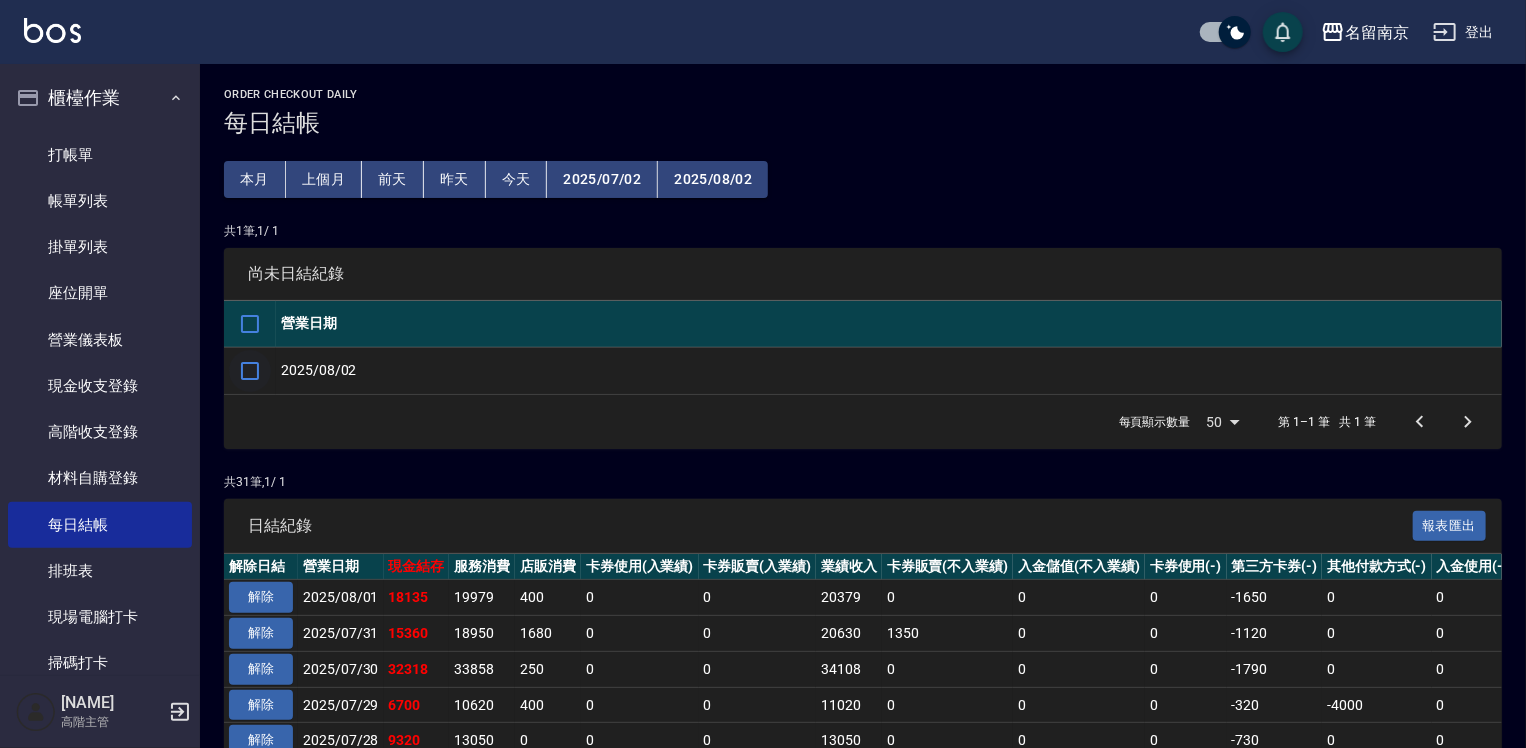 click at bounding box center [250, 371] 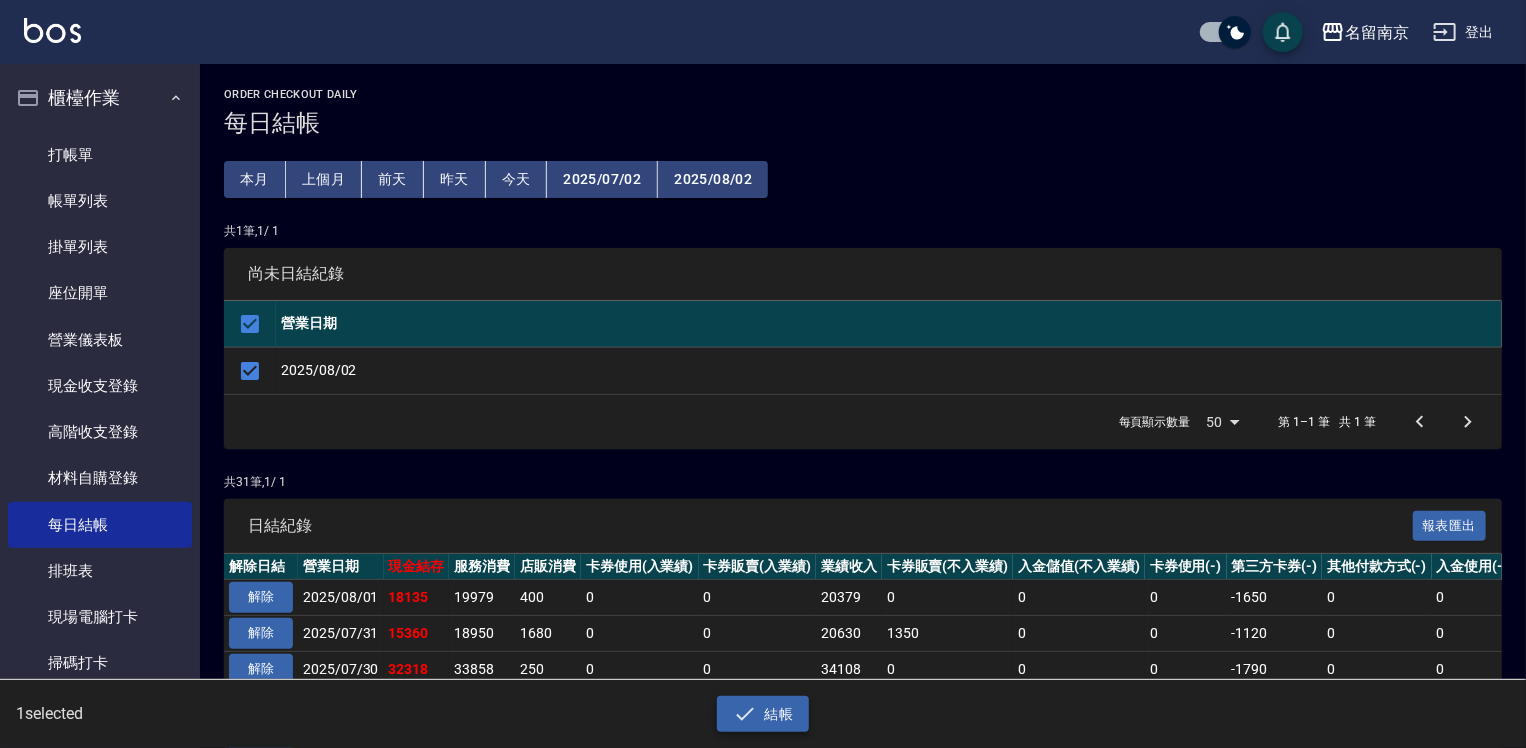 click on "結帳" at bounding box center [763, 714] 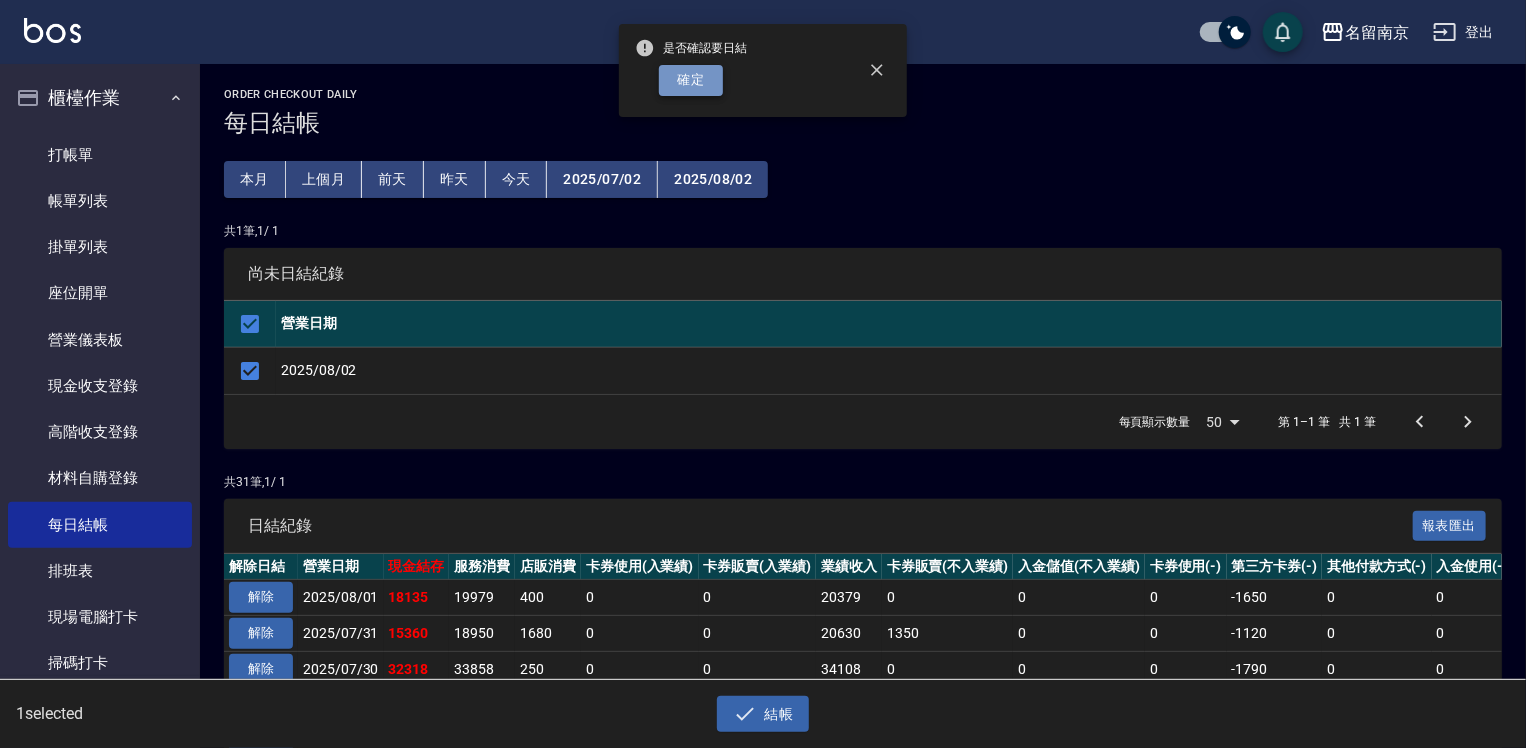 click on "確定" at bounding box center [691, 80] 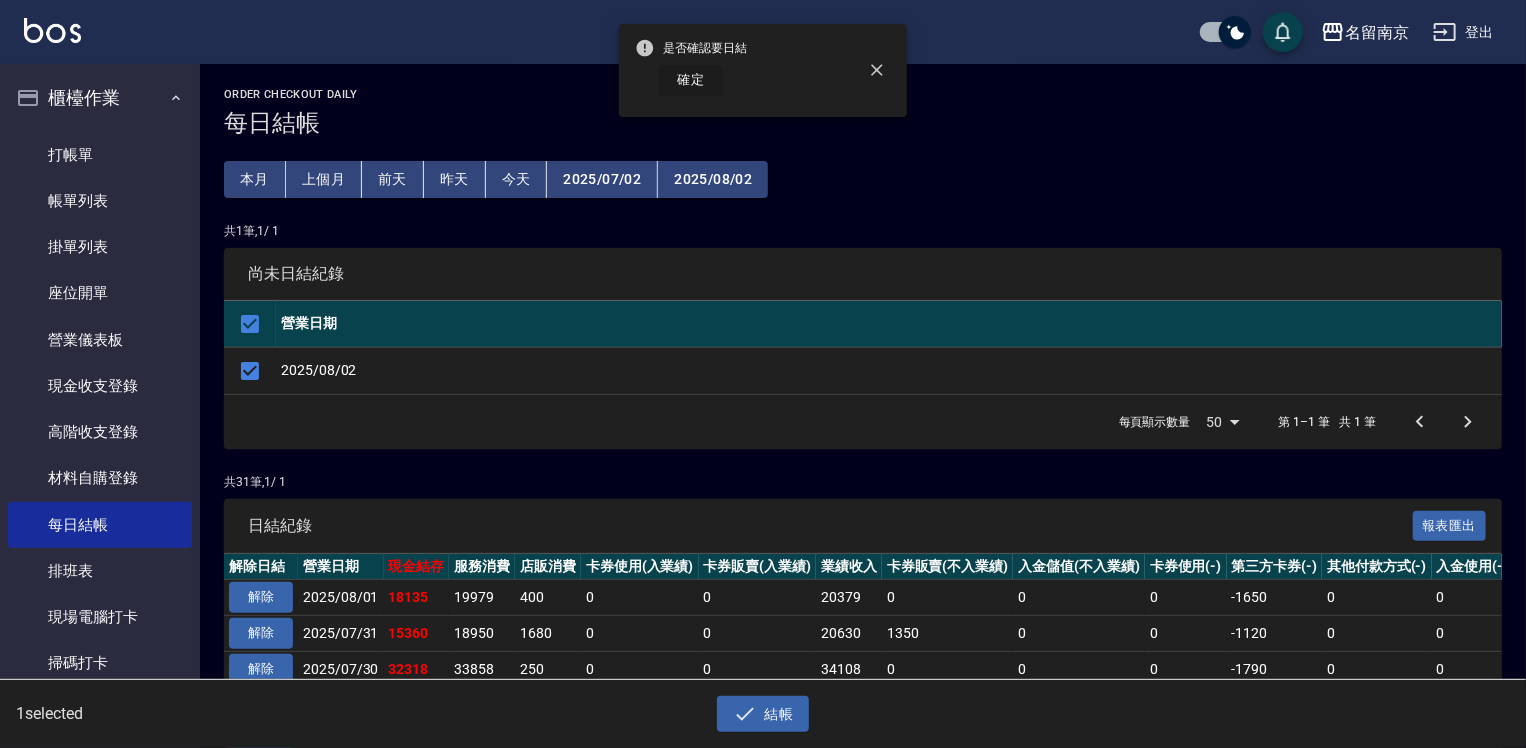 checkbox on "false" 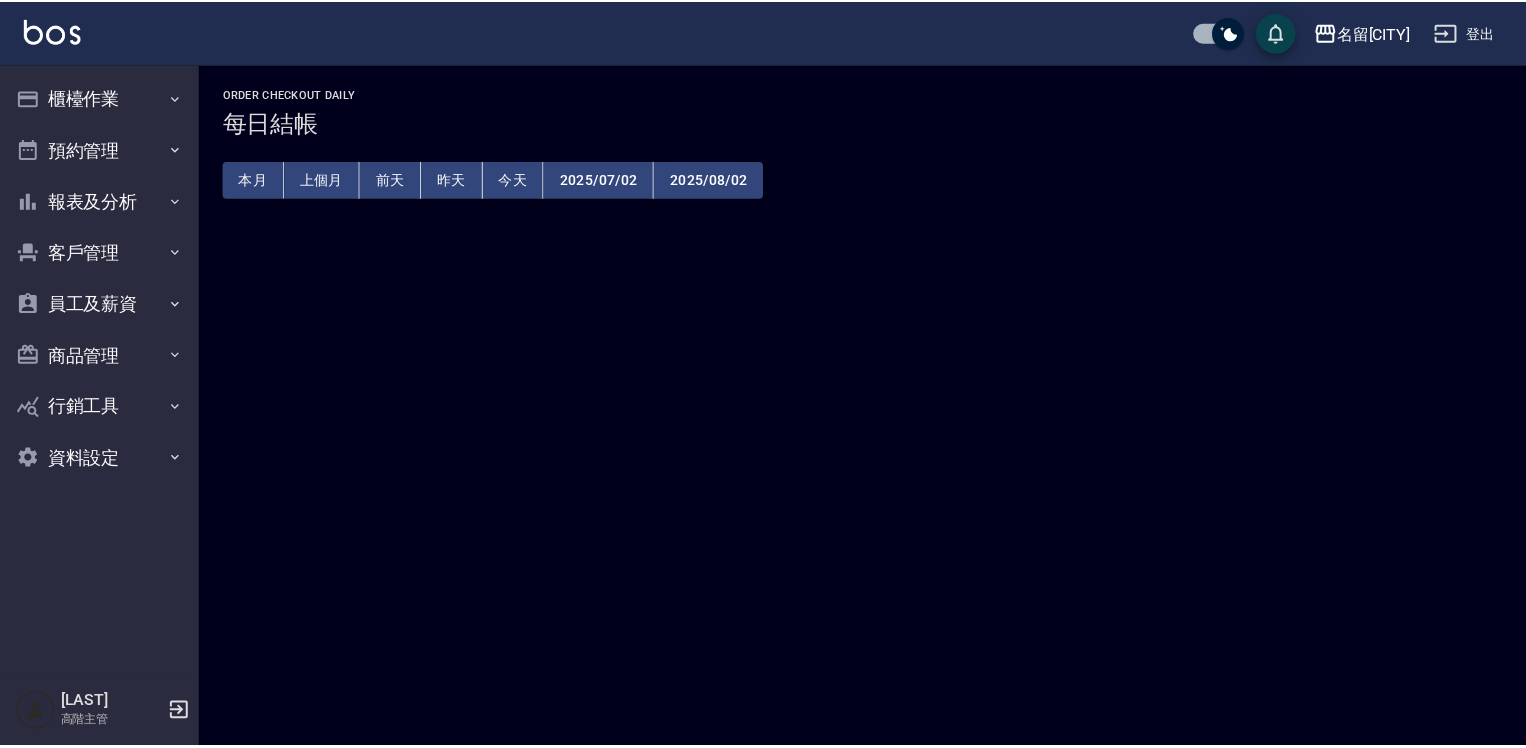scroll, scrollTop: 0, scrollLeft: 0, axis: both 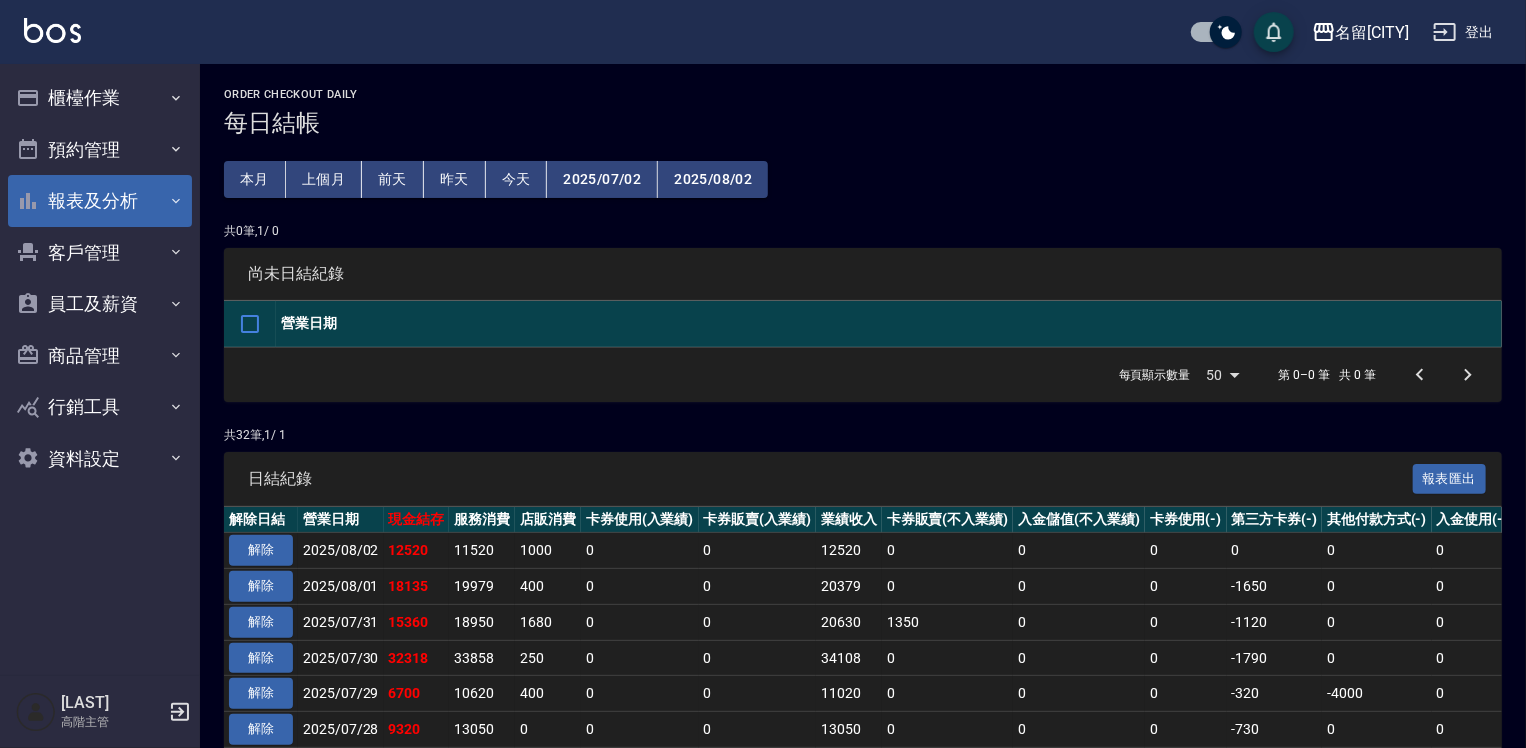 click on "報表及分析" at bounding box center (100, 201) 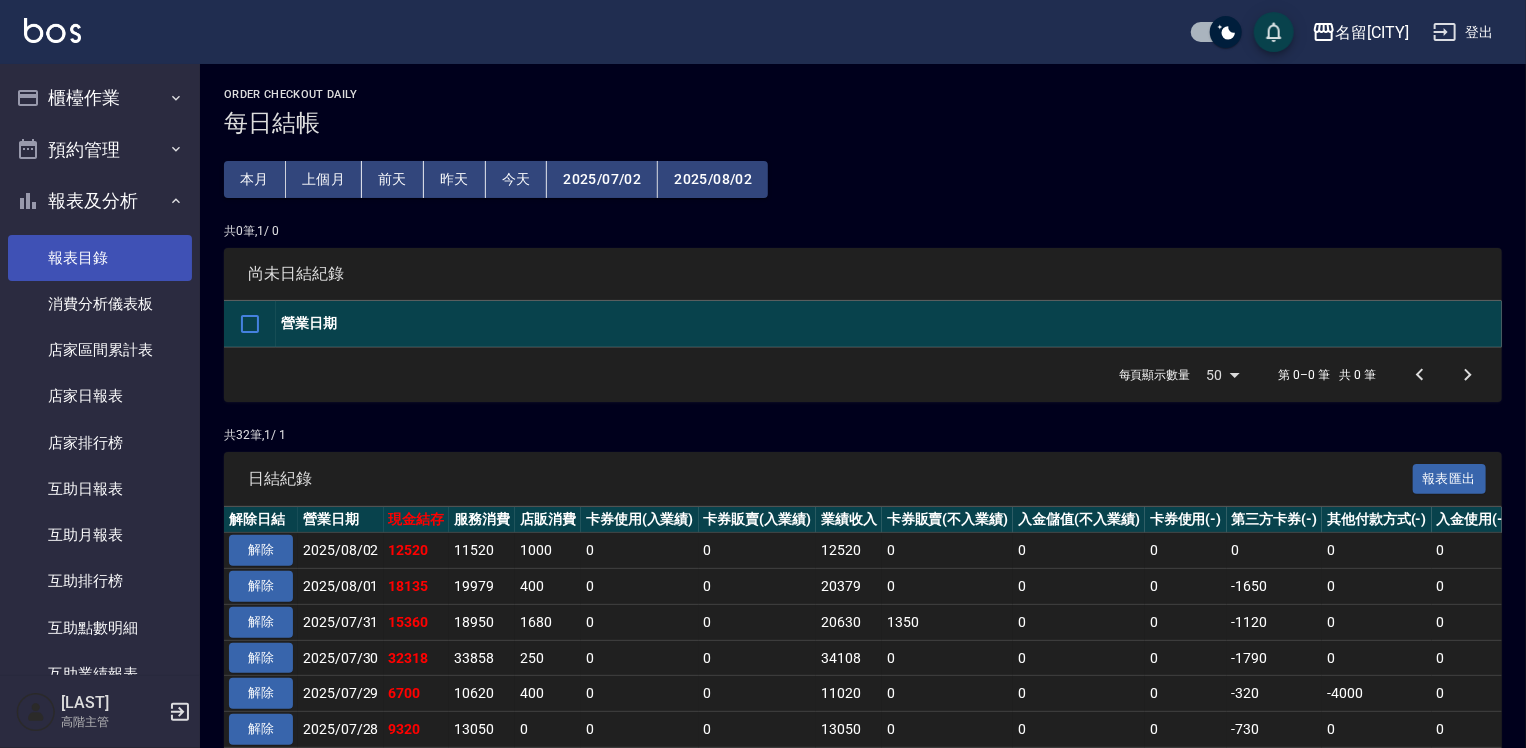 click on "報表目錄" at bounding box center [100, 258] 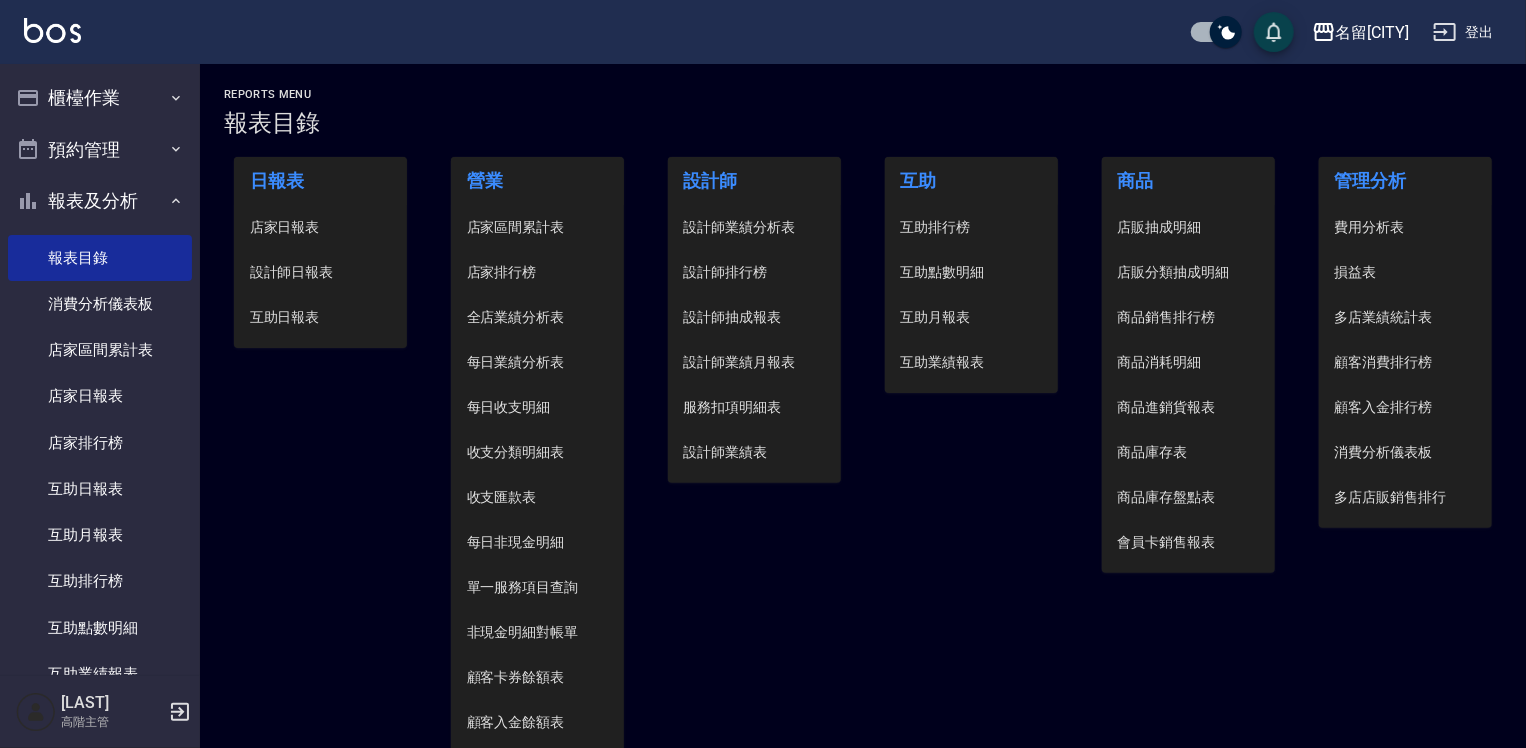 click on "設計師日報表" at bounding box center [321, 272] 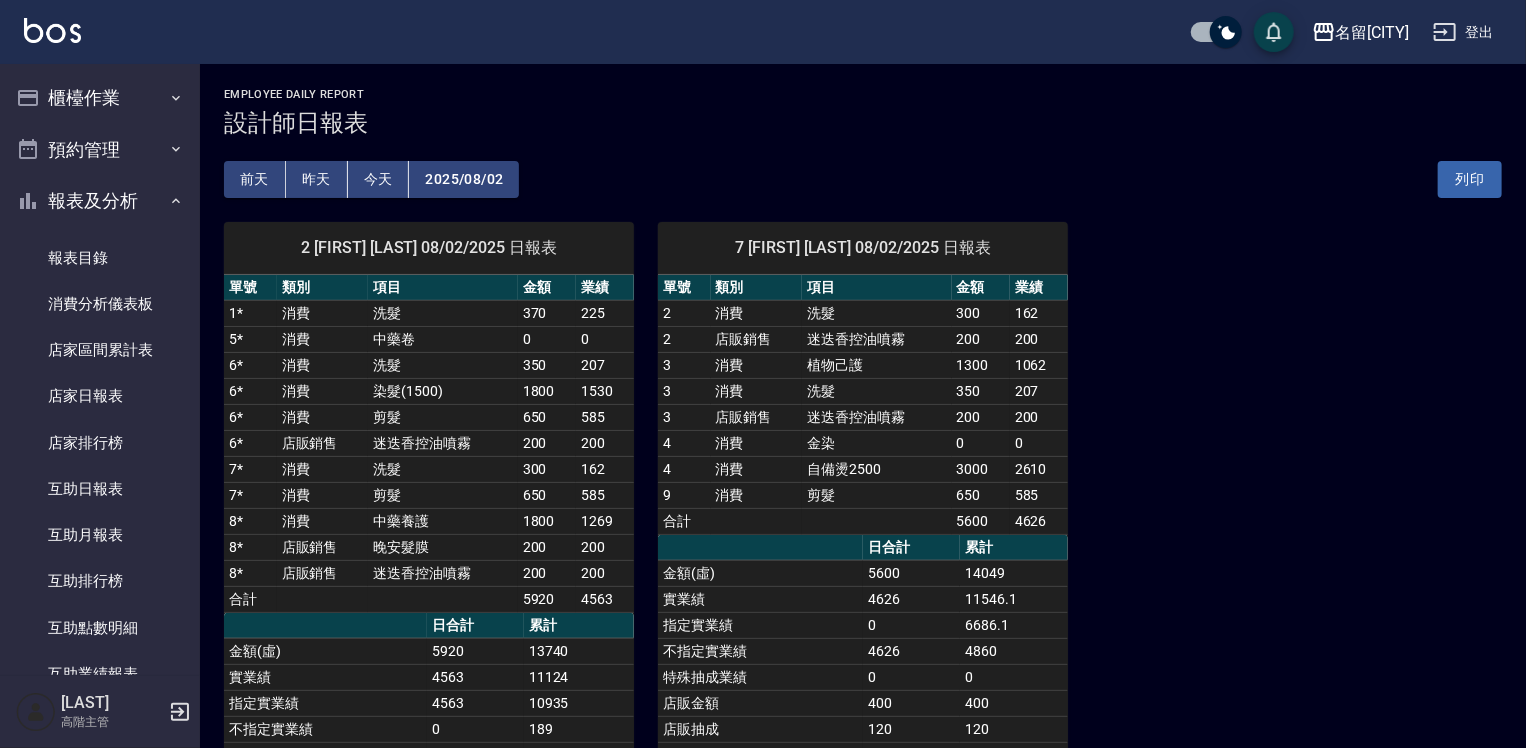 drag, startPoint x: 494, startPoint y: 199, endPoint x: 498, endPoint y: 180, distance: 19.416489 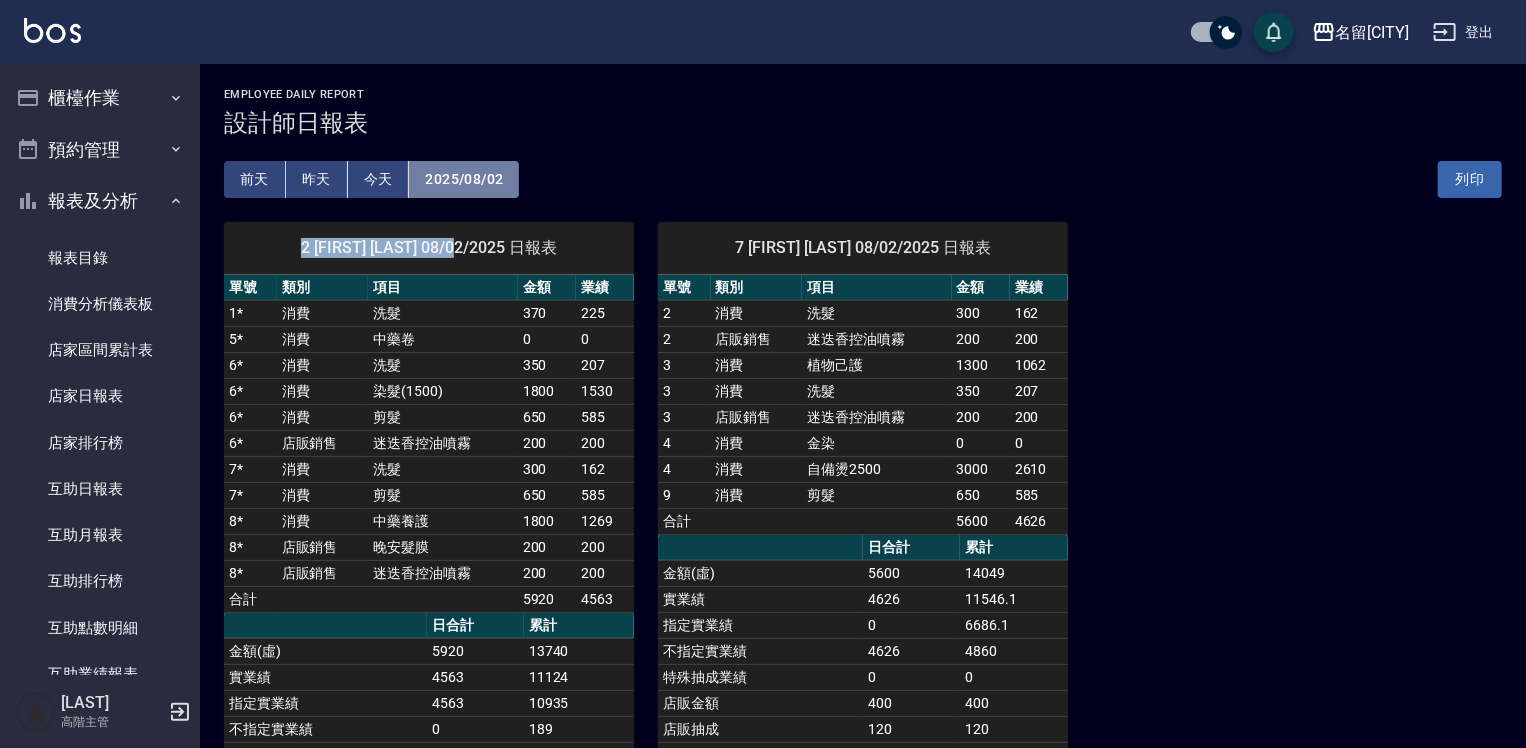 click on "2025/08/02" at bounding box center (464, 179) 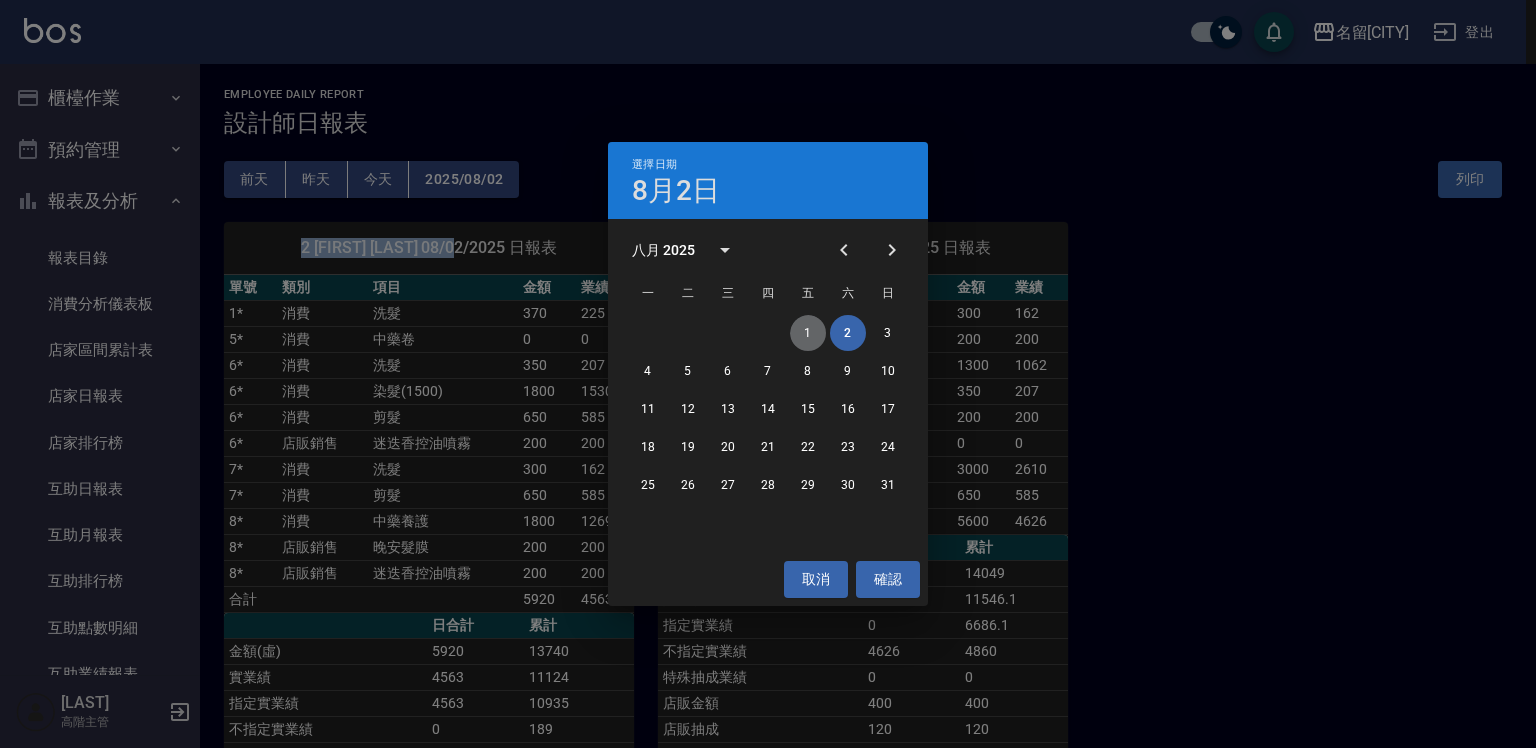 click on "1" at bounding box center [808, 333] 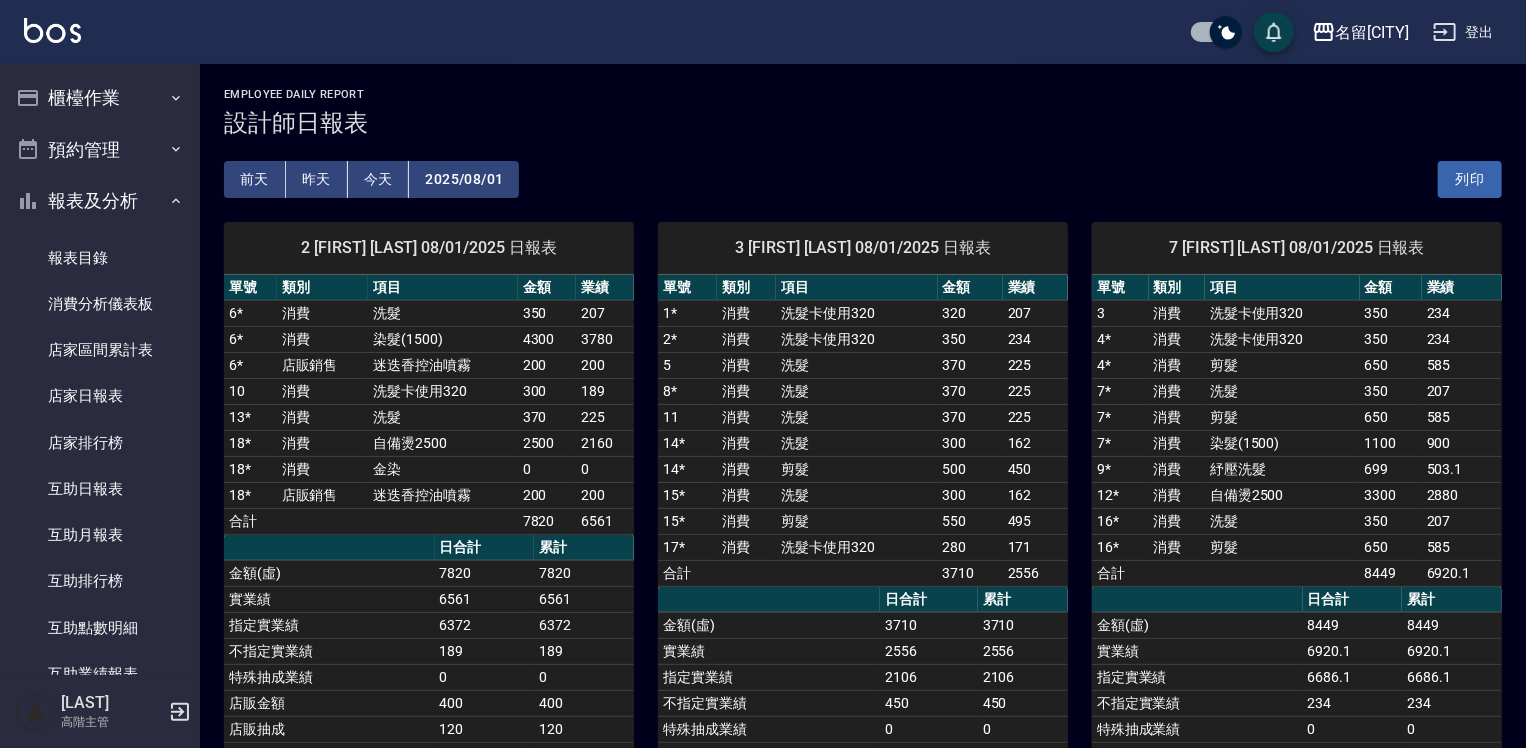 click on "2025/08/01" at bounding box center [464, 179] 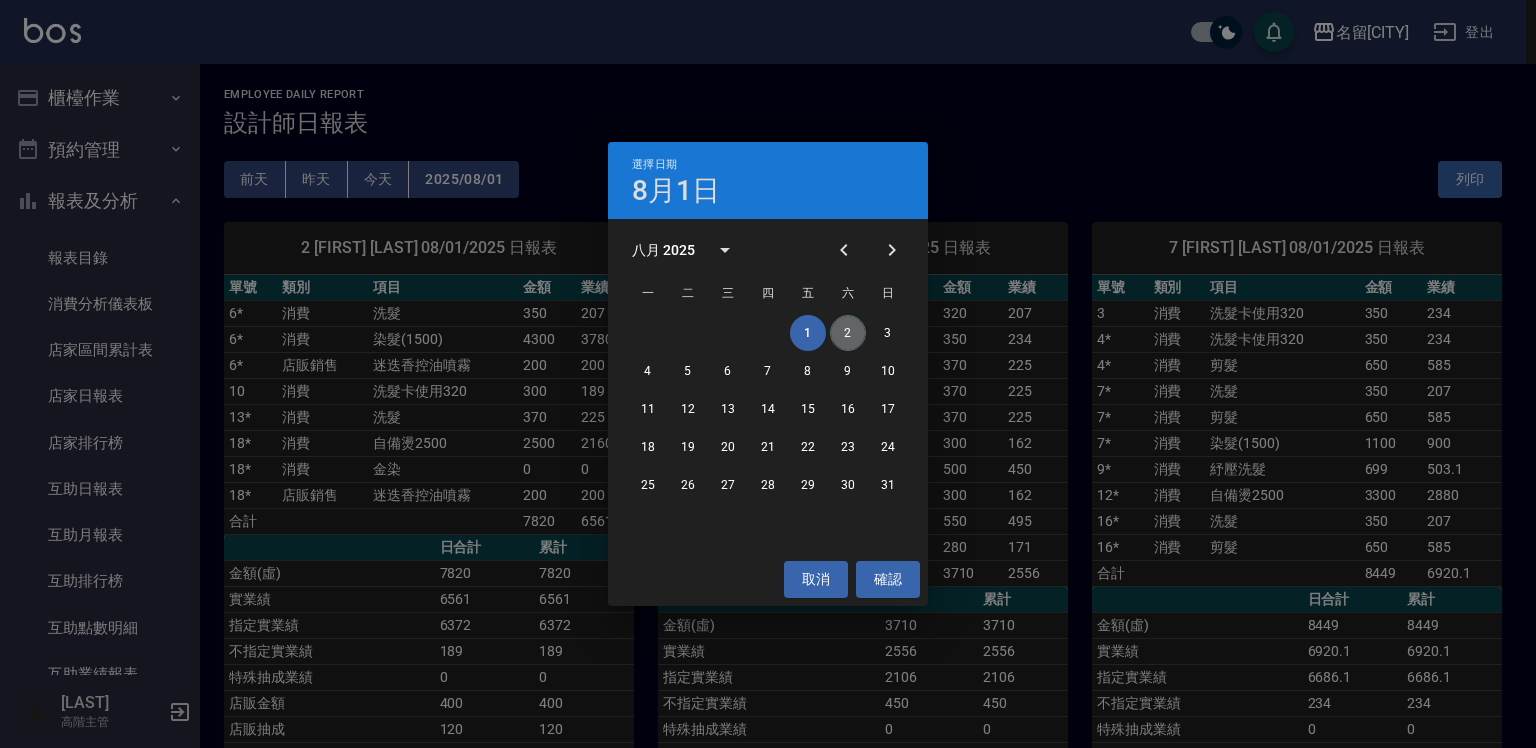 click on "2" at bounding box center [848, 333] 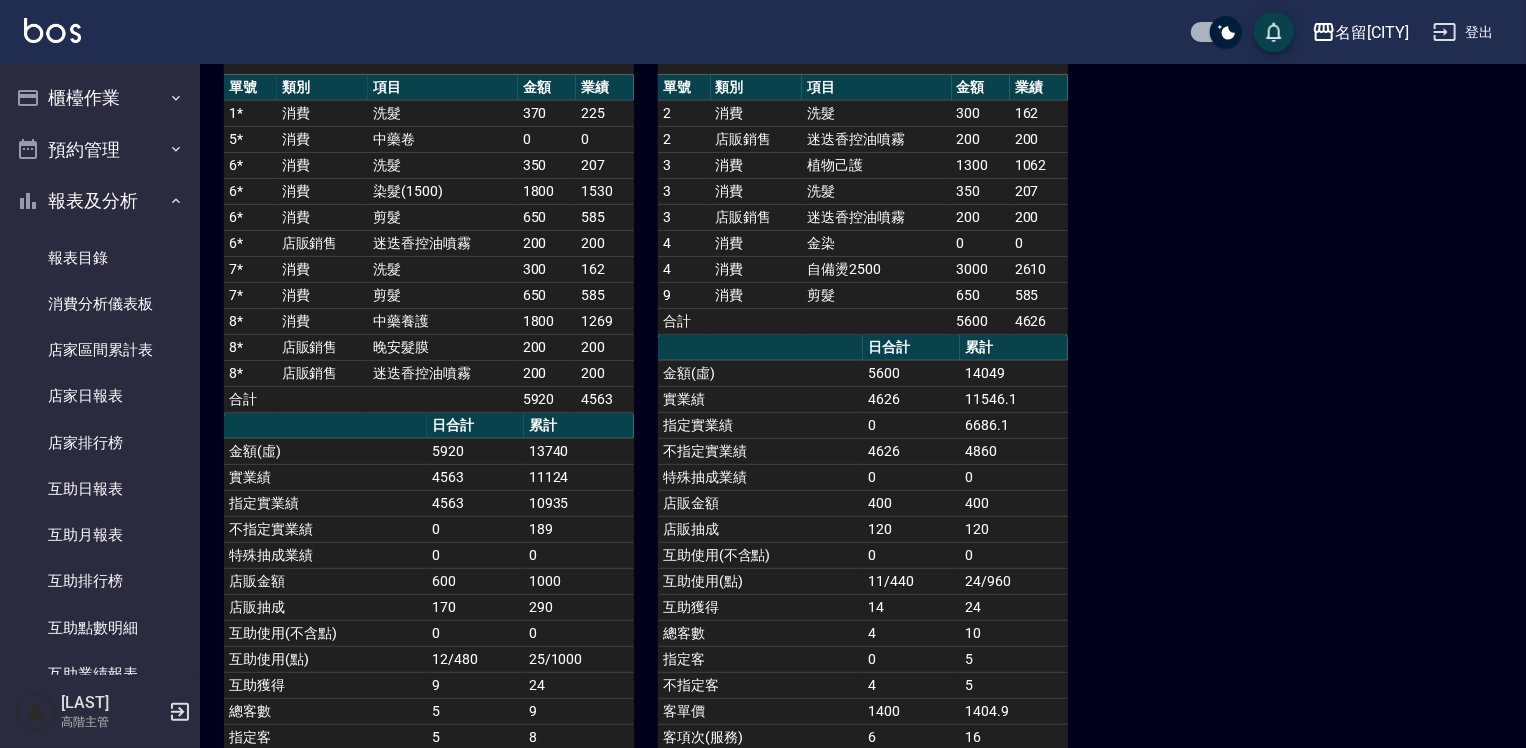 scroll, scrollTop: 300, scrollLeft: 0, axis: vertical 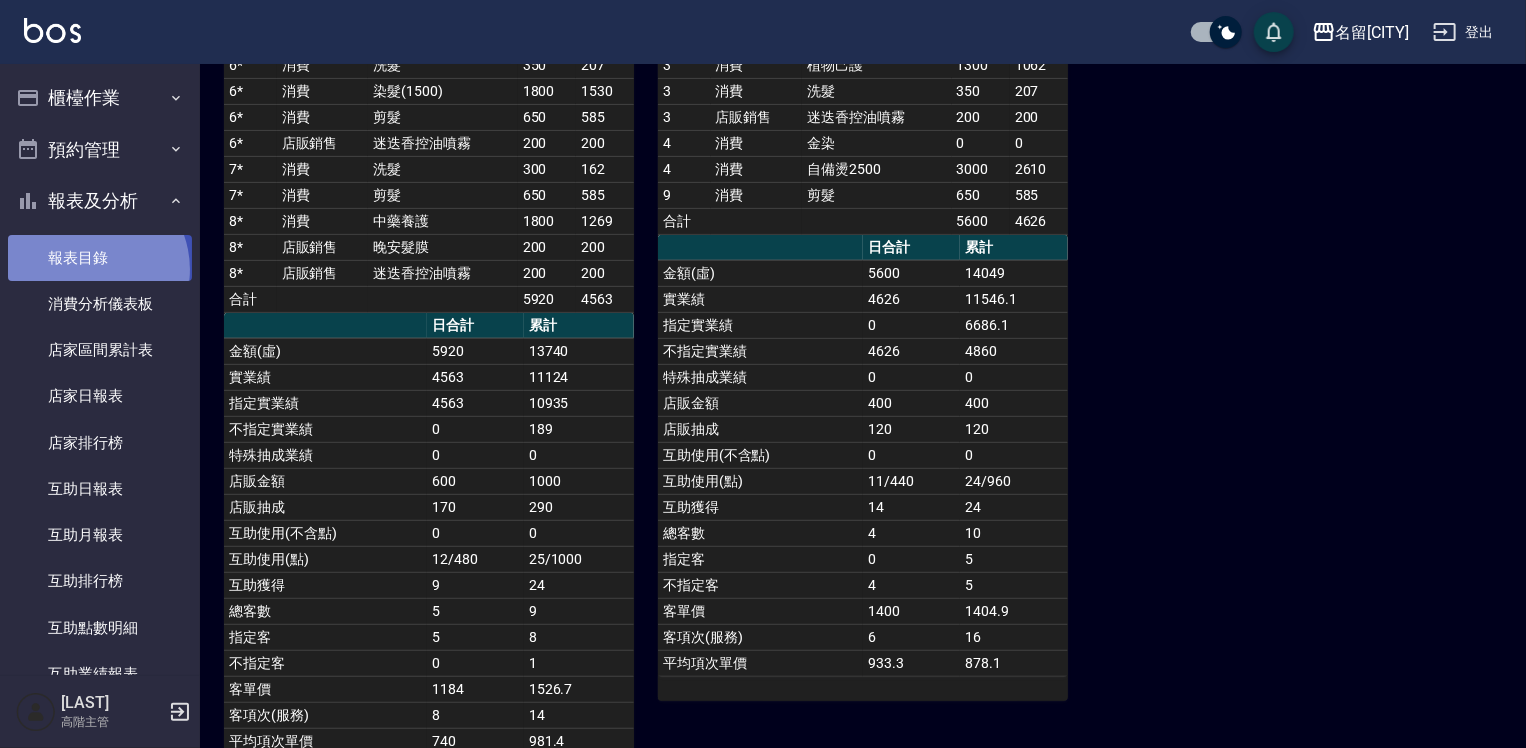 click on "報表目錄" at bounding box center [100, 258] 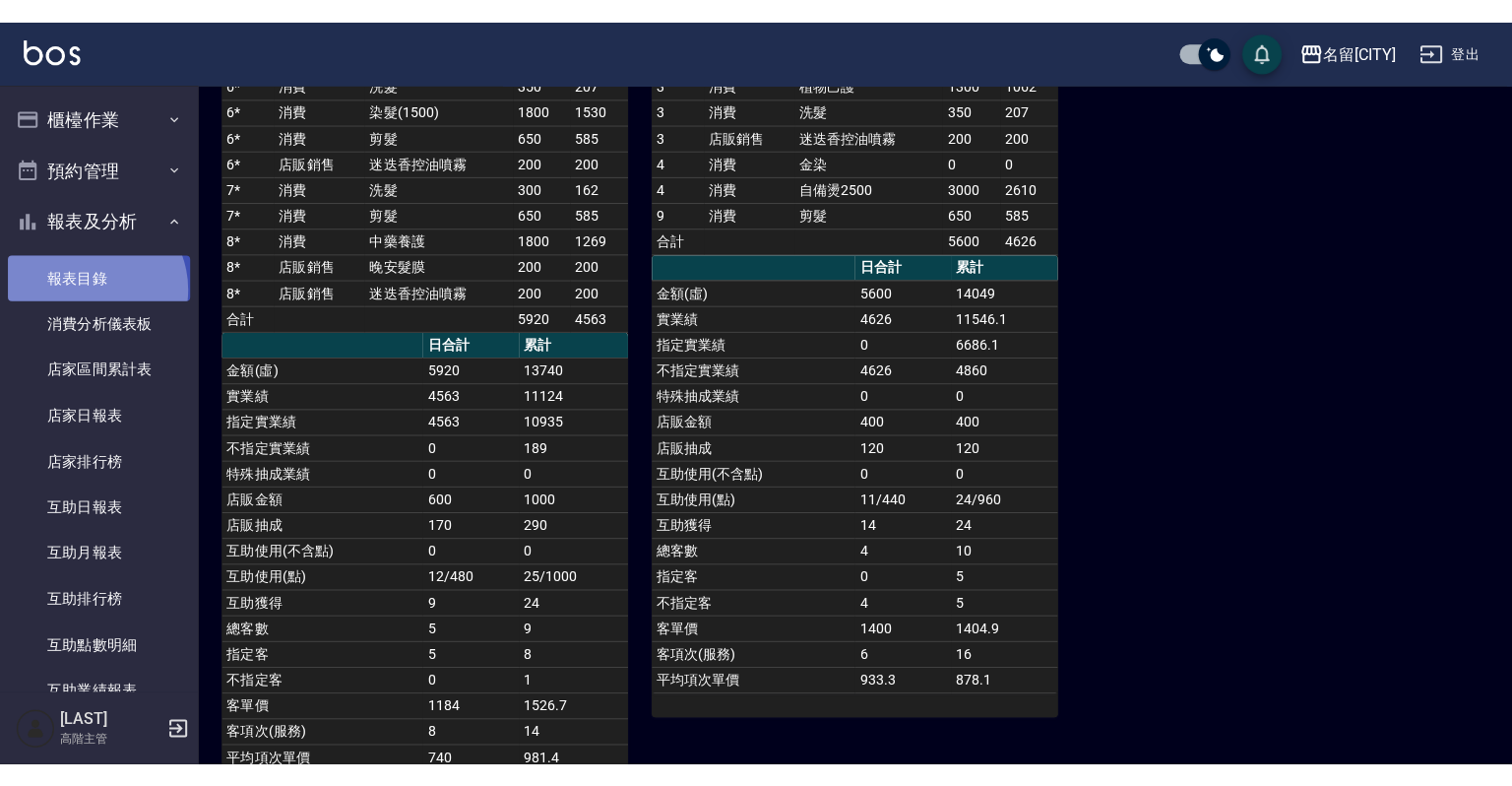 scroll, scrollTop: 0, scrollLeft: 0, axis: both 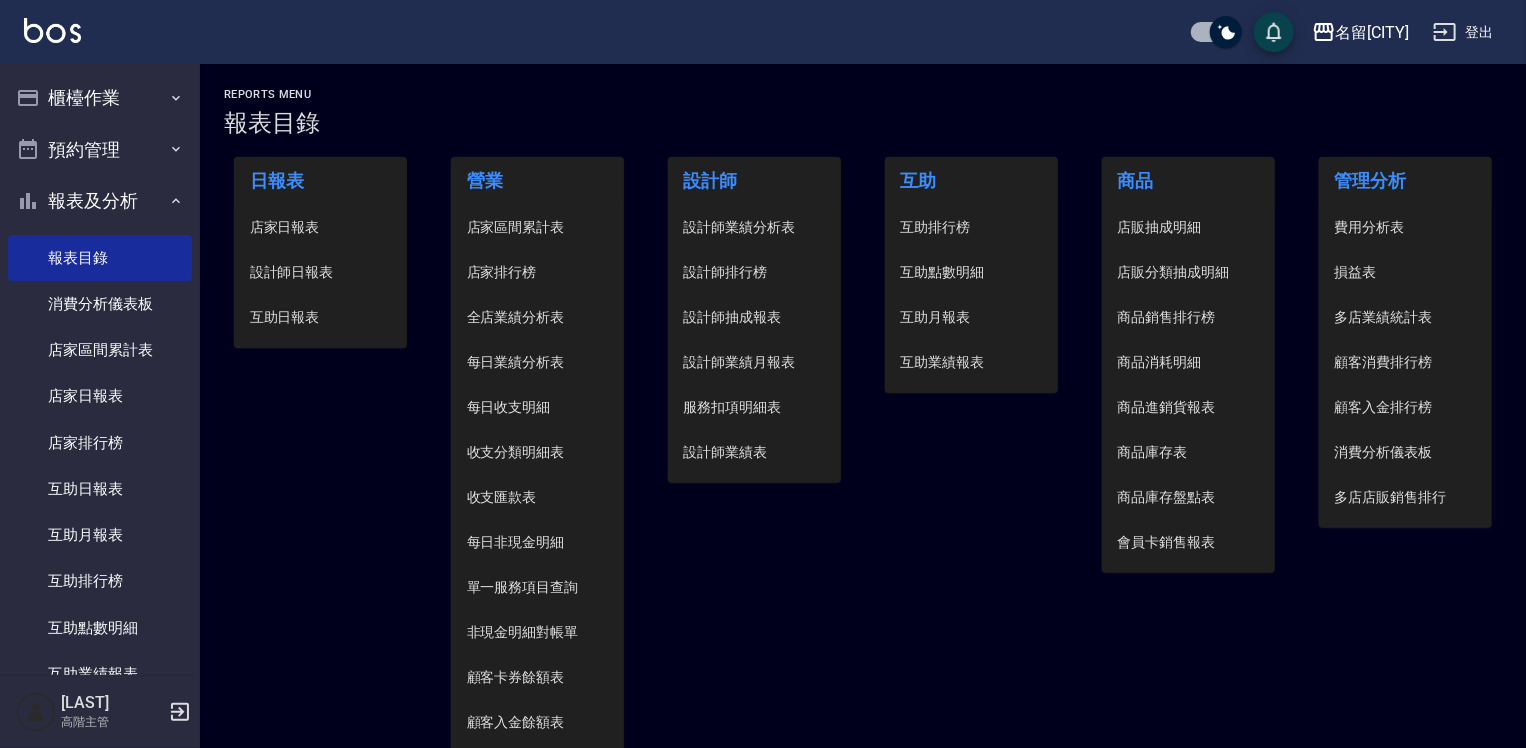 click on "設計師日報表" at bounding box center (321, 272) 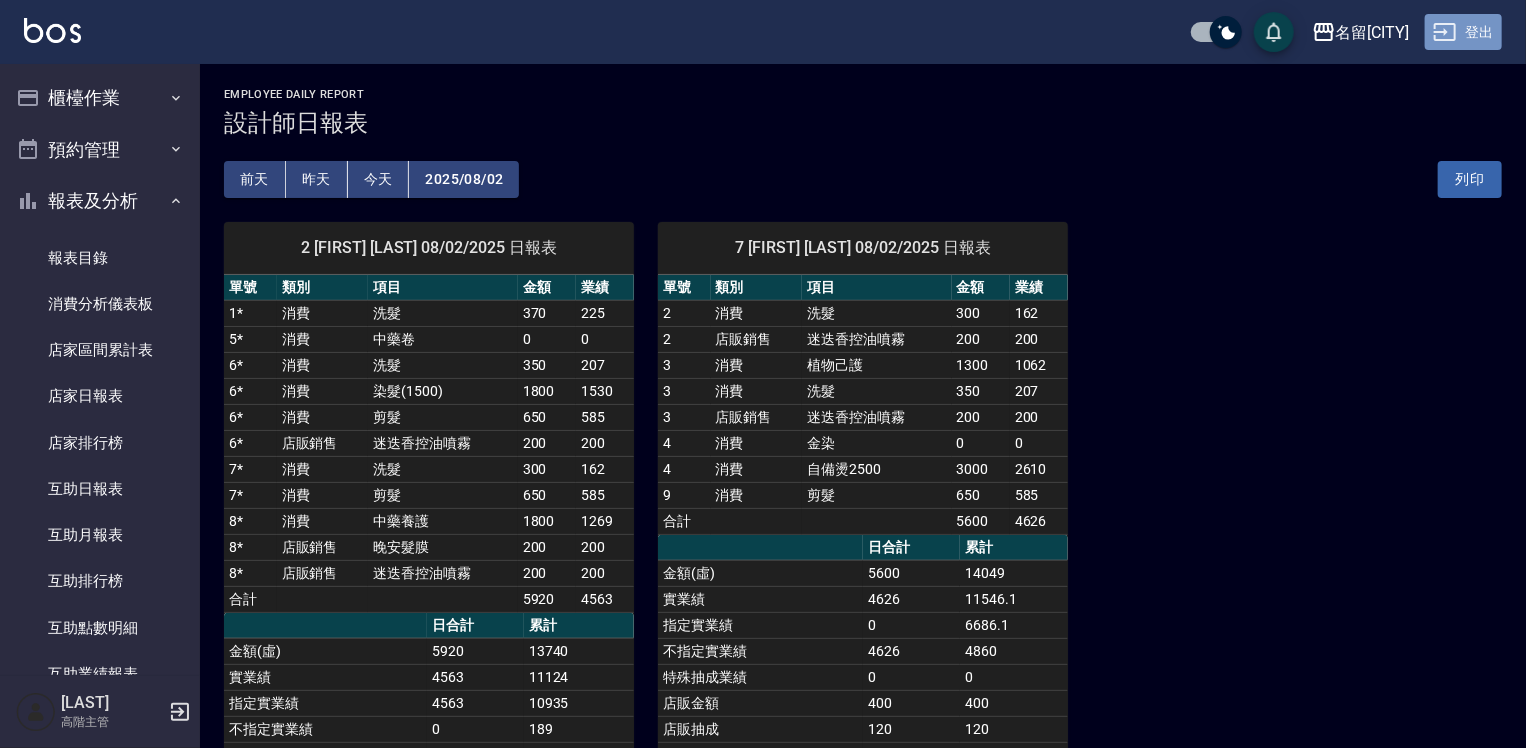 click on "登出" at bounding box center [1463, 32] 